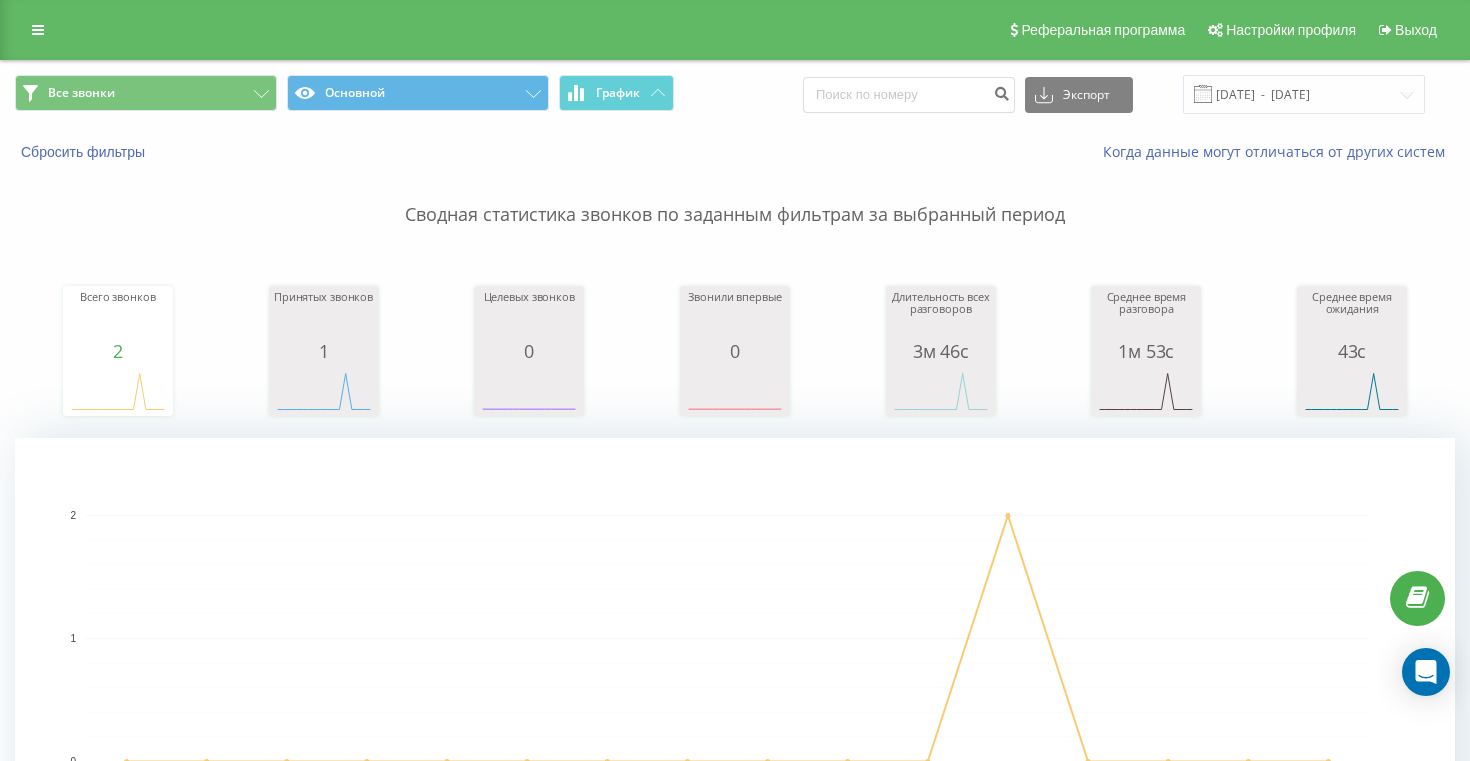 scroll, scrollTop: 518, scrollLeft: 0, axis: vertical 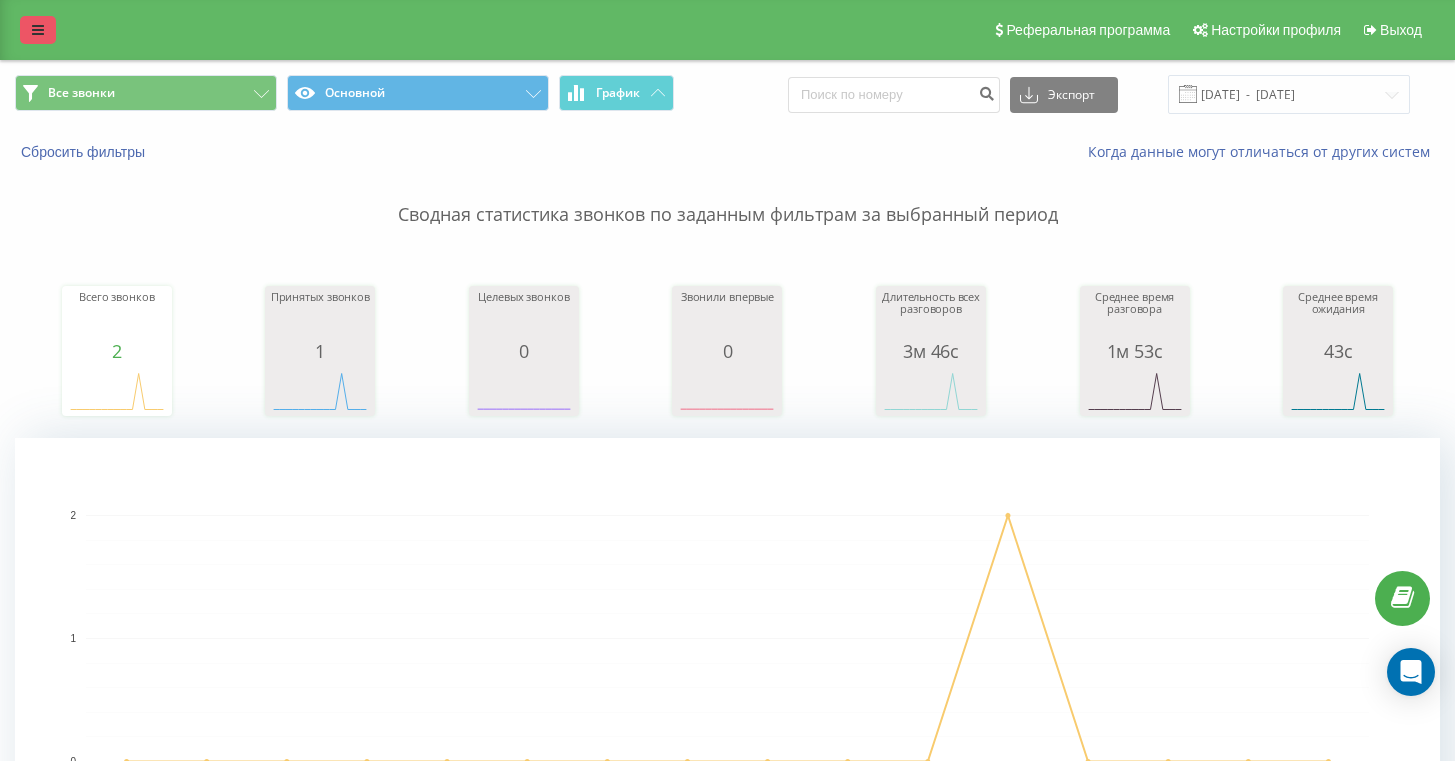click at bounding box center [38, 30] 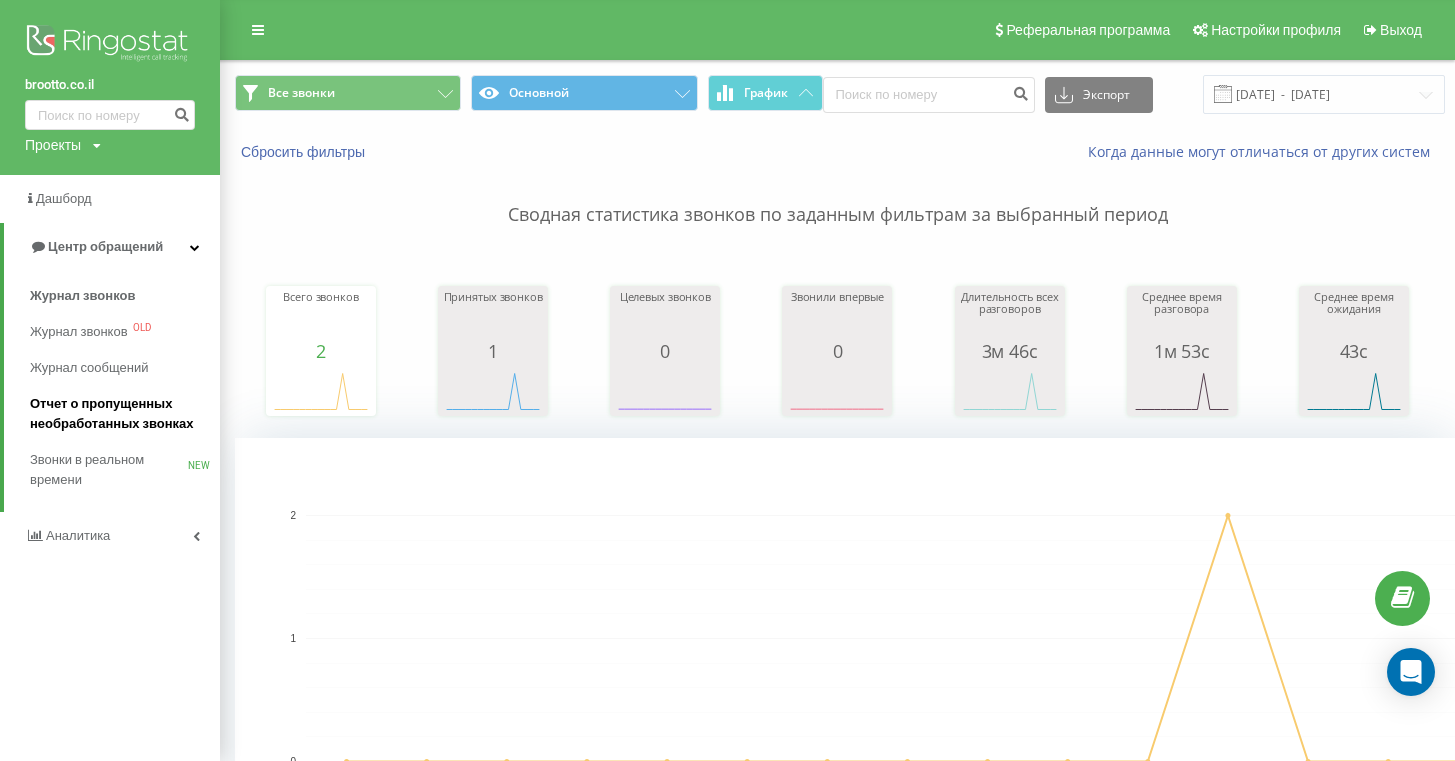 click on "Отчет о пропущенных необработанных звонках" at bounding box center [120, 414] 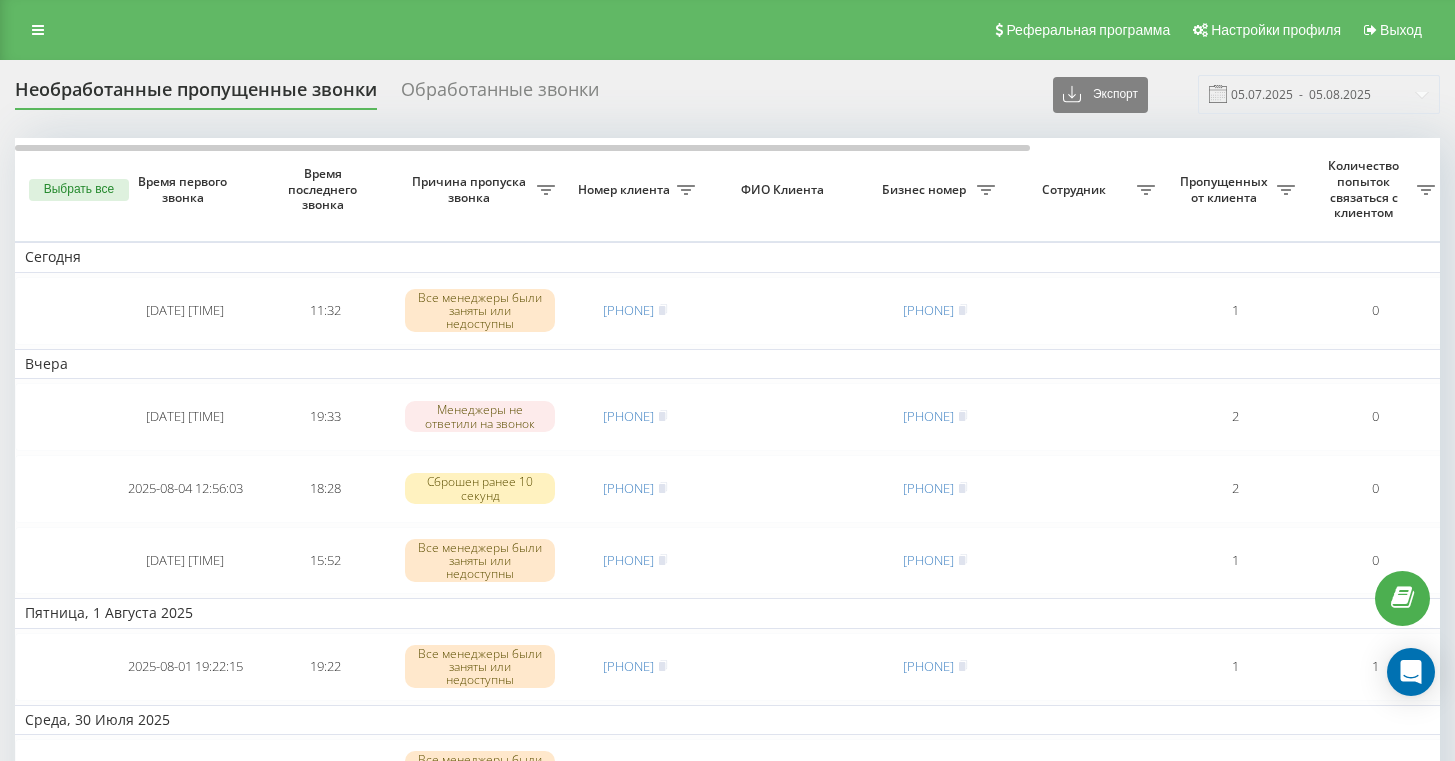 scroll, scrollTop: 0, scrollLeft: 0, axis: both 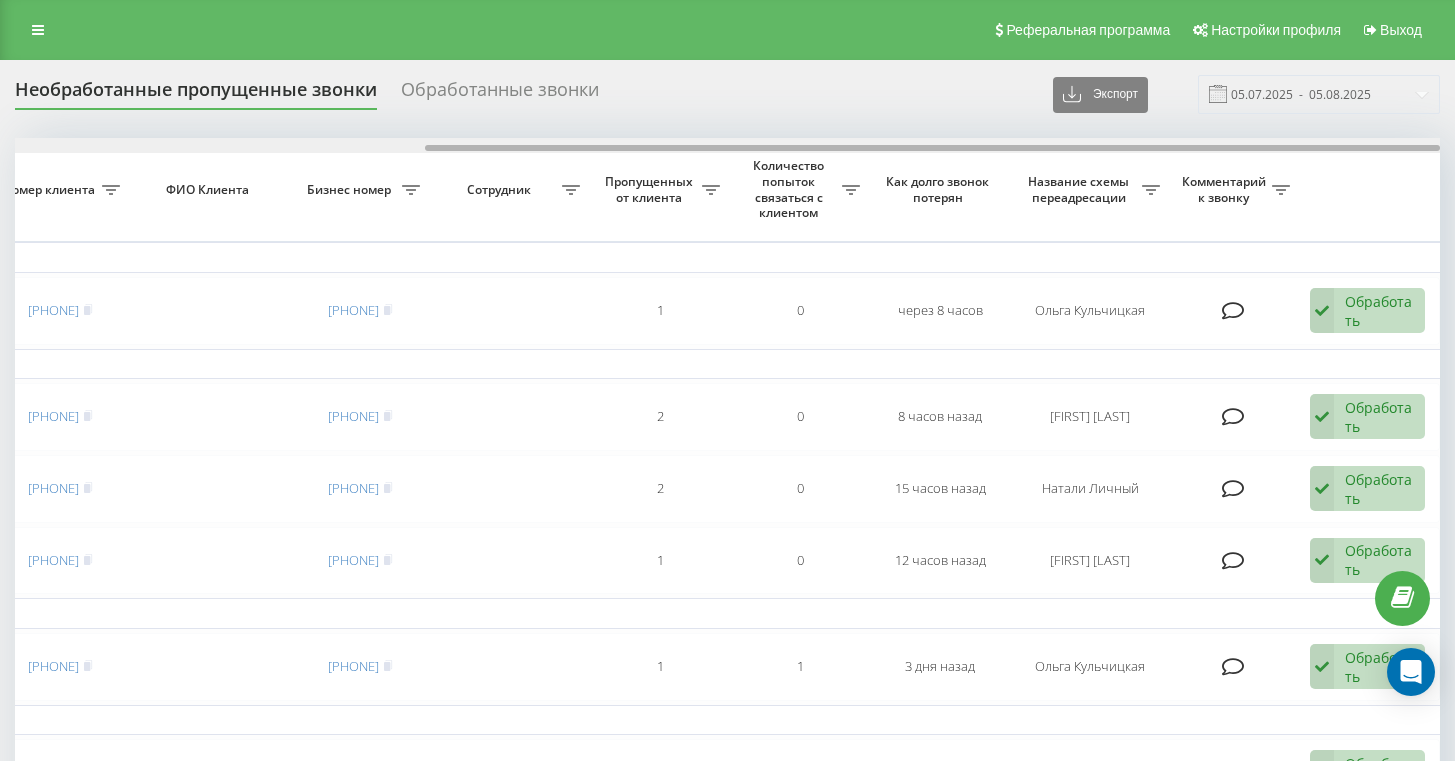 drag, startPoint x: 661, startPoint y: 184, endPoint x: 814, endPoint y: 192, distance: 153.20901 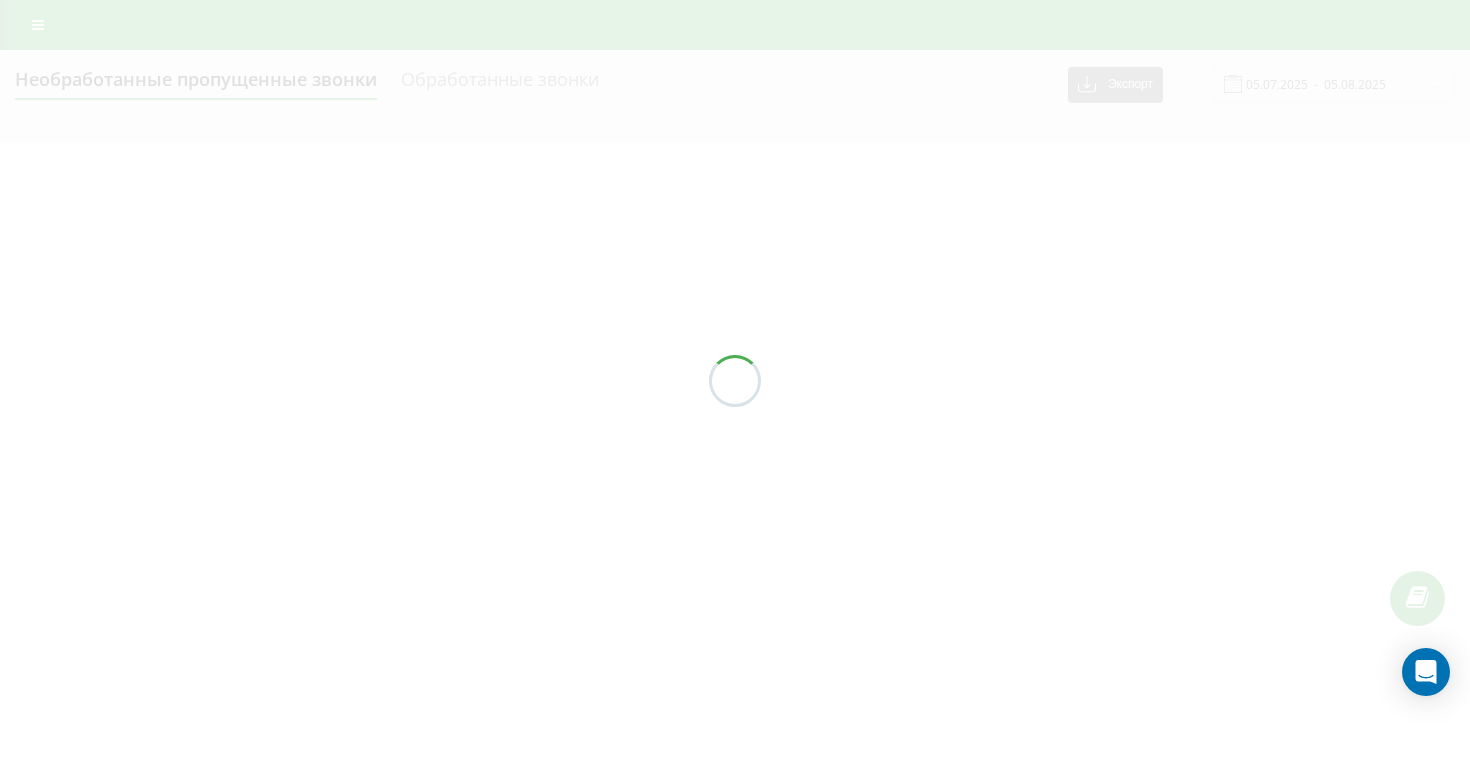 scroll, scrollTop: 0, scrollLeft: 0, axis: both 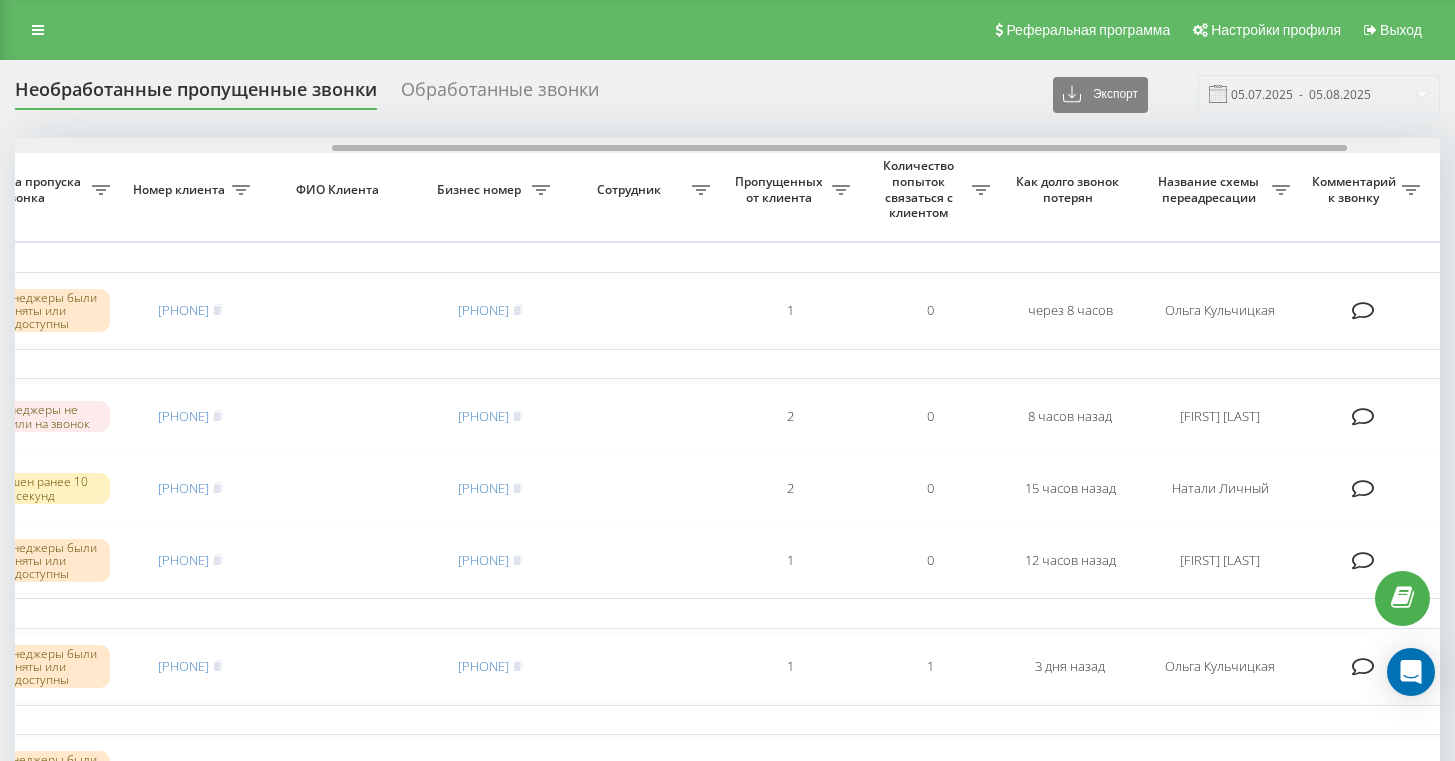 drag, startPoint x: 961, startPoint y: 185, endPoint x: 1279, endPoint y: 184, distance: 318.0016 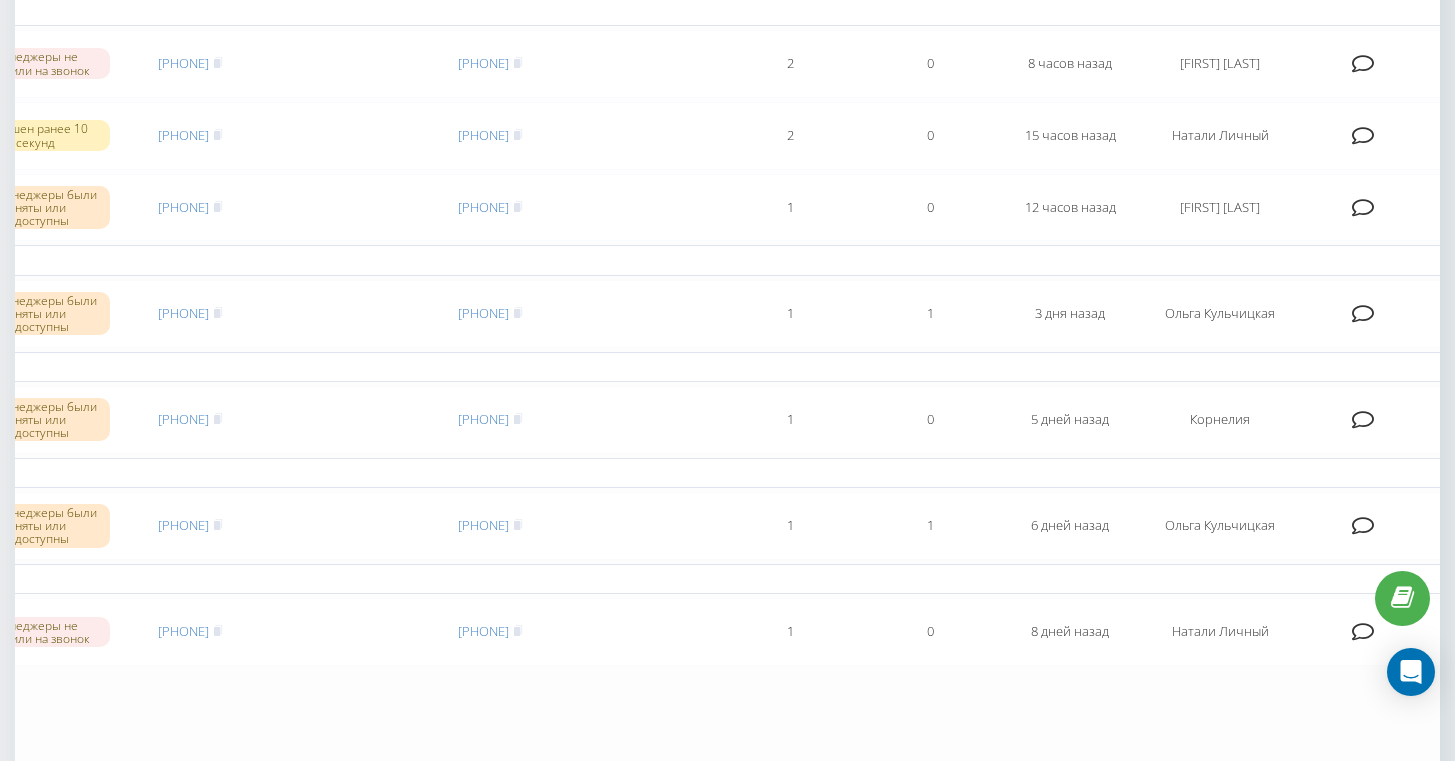 scroll, scrollTop: 0, scrollLeft: 0, axis: both 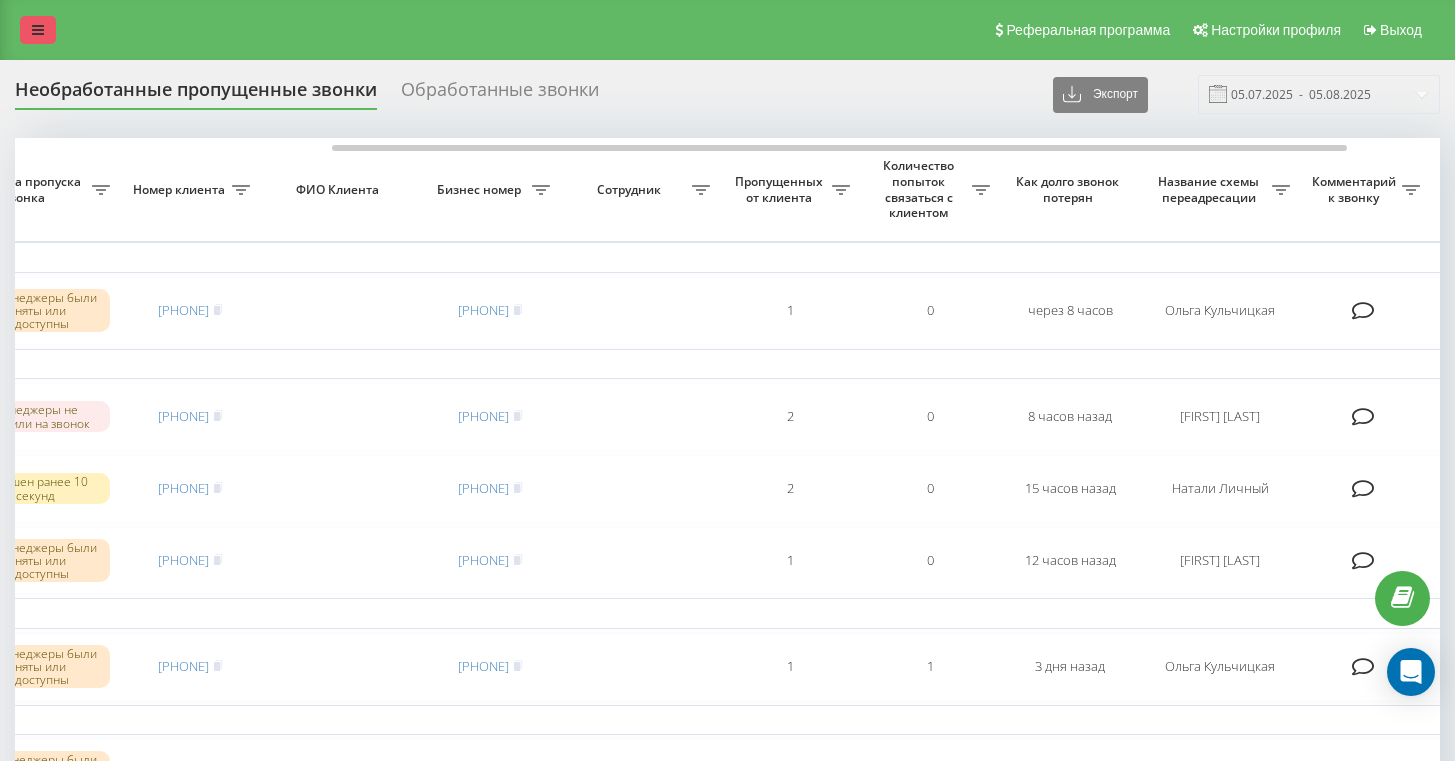 click at bounding box center (38, 30) 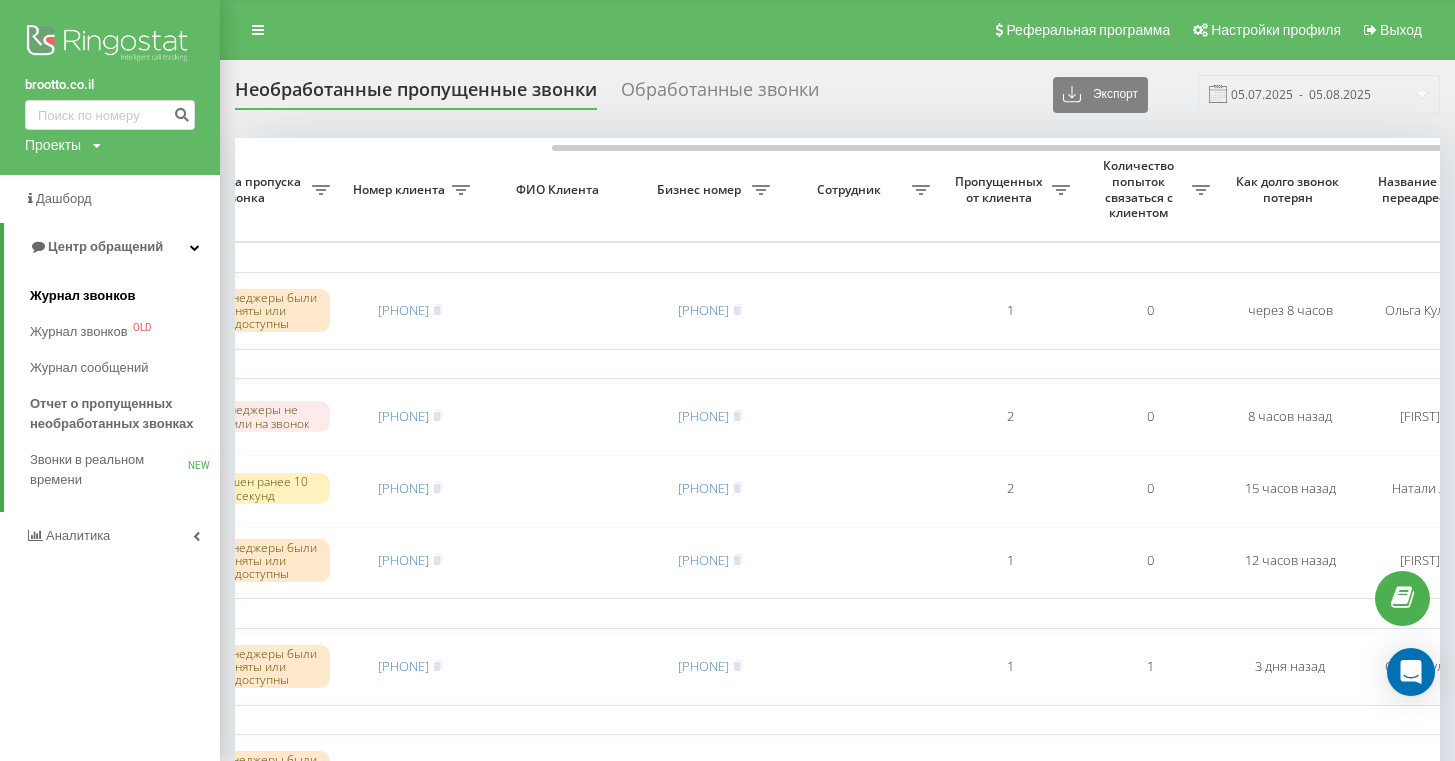 click on "Журнал звонков" at bounding box center (82, 296) 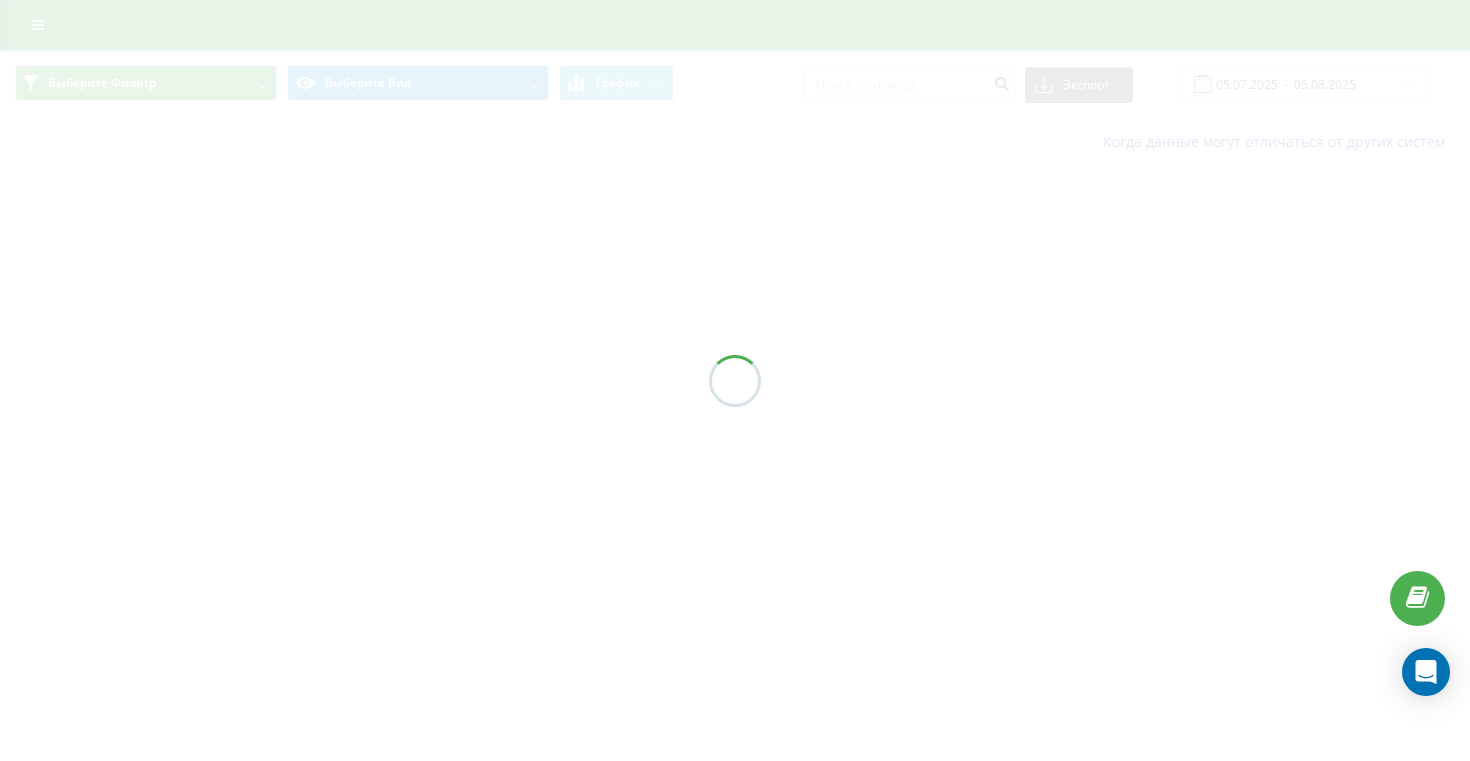 scroll, scrollTop: 0, scrollLeft: 0, axis: both 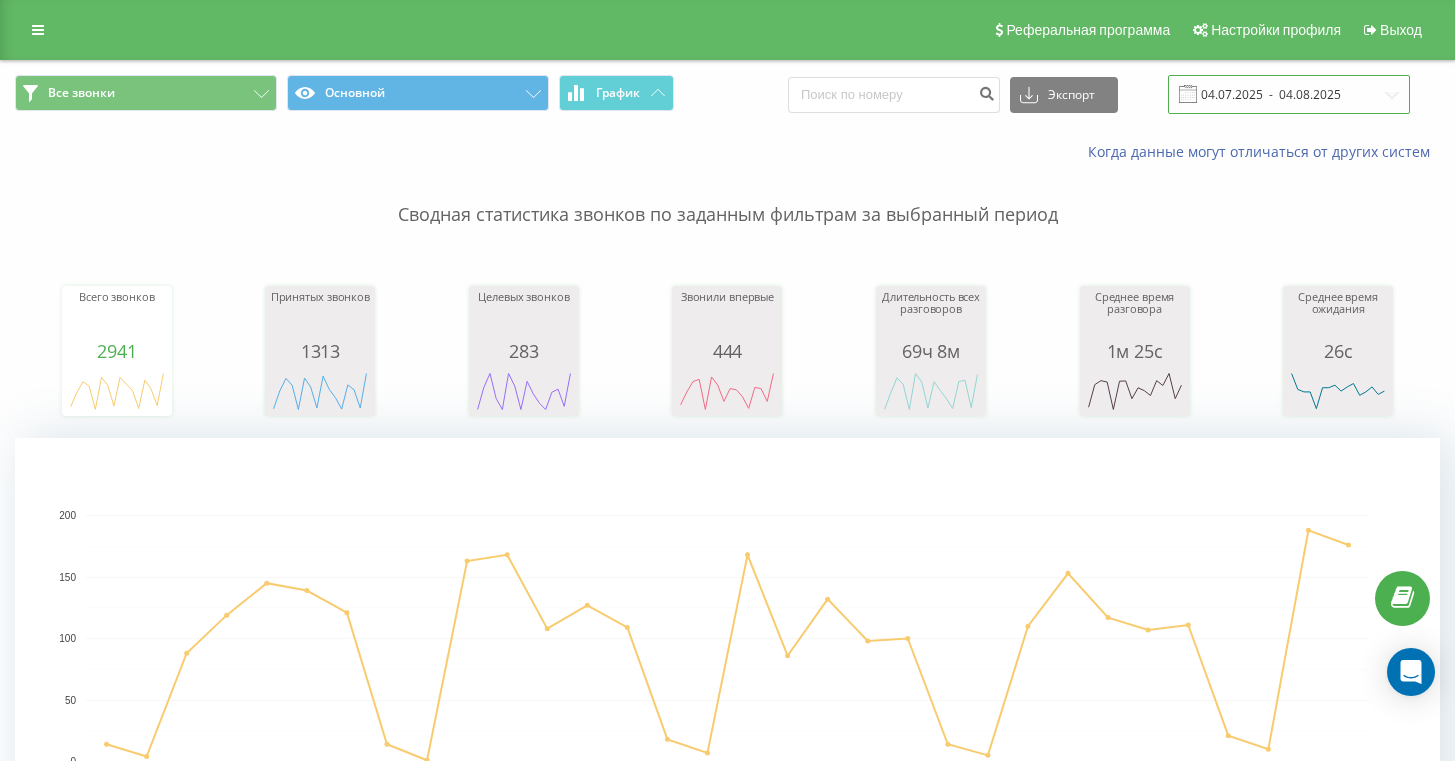 click on "04.07.2025  -  04.08.2025" at bounding box center (1289, 94) 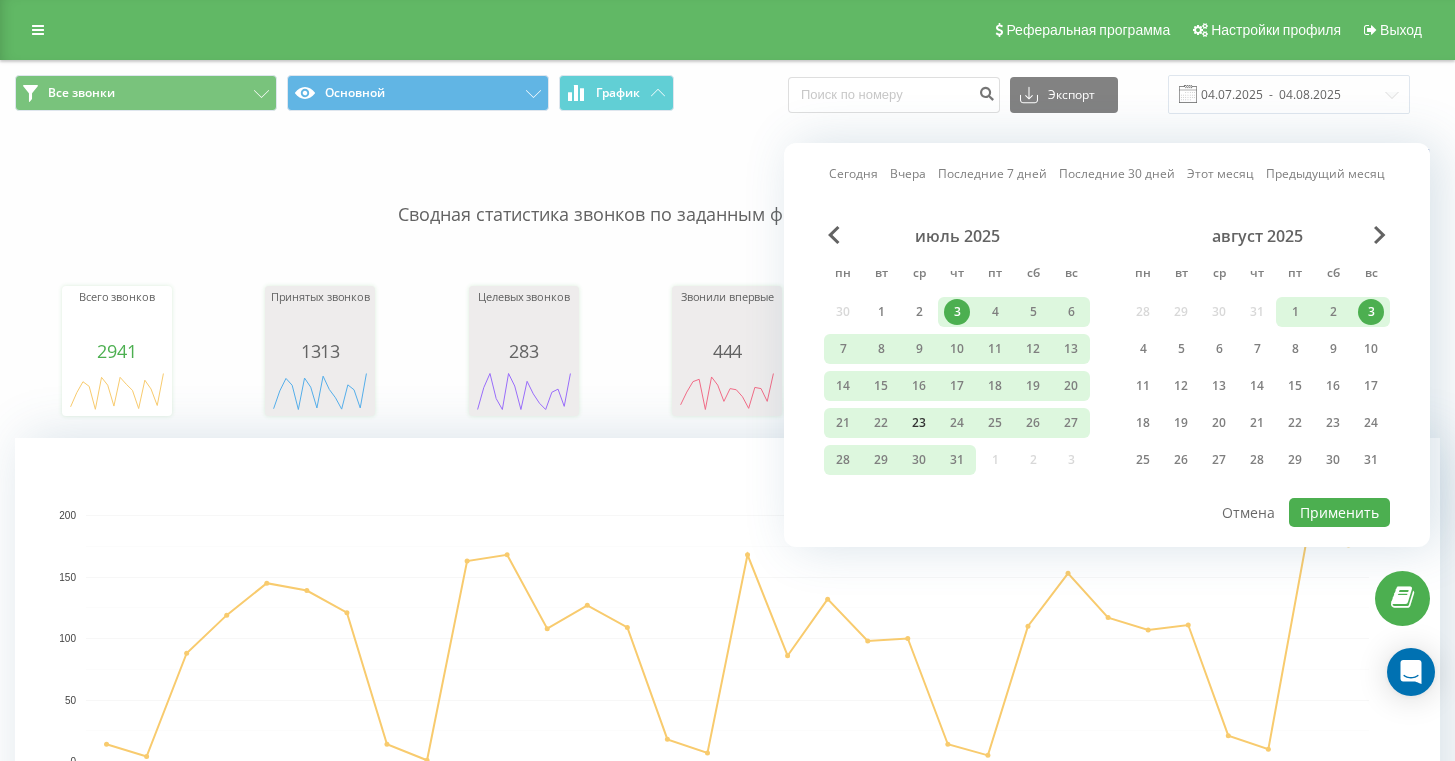 click on "23" at bounding box center (919, 423) 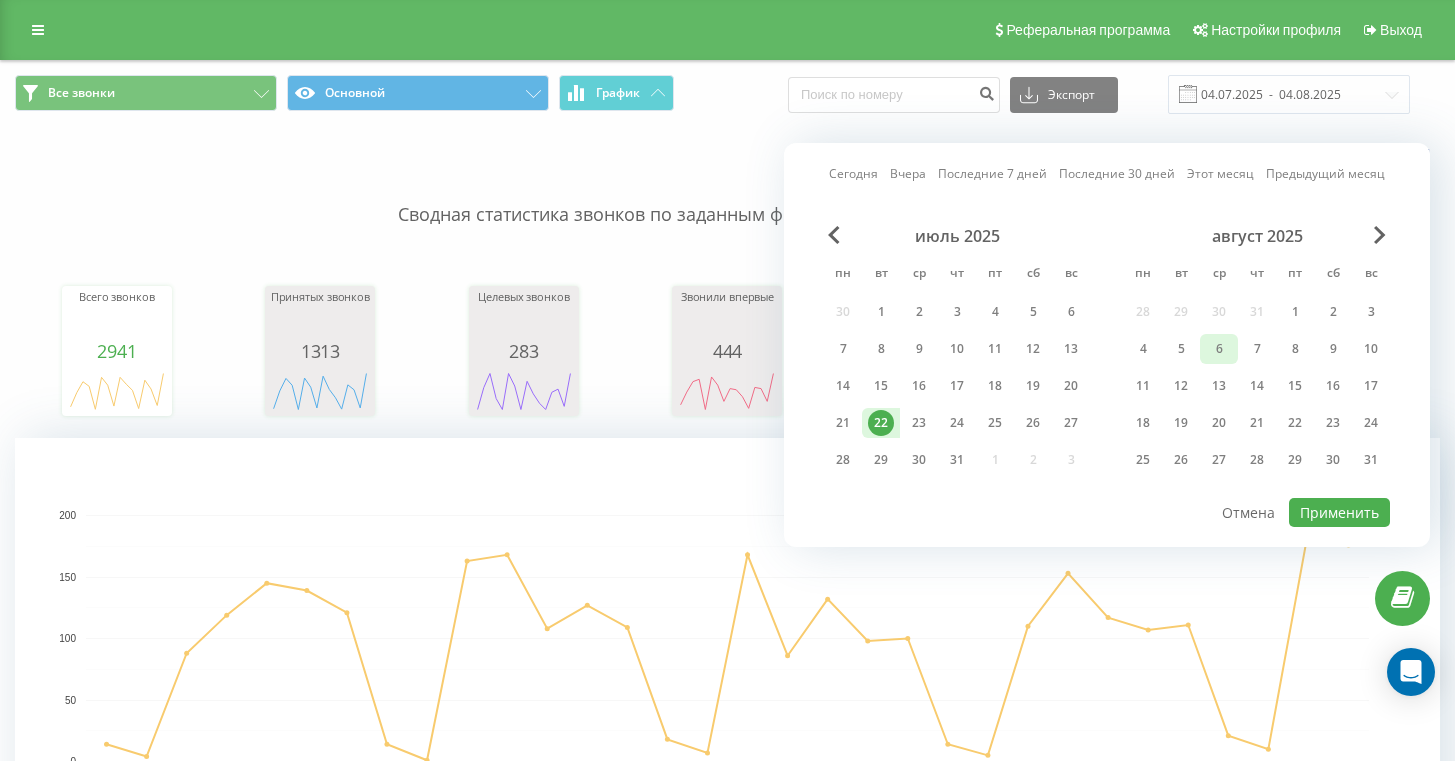 click on "6" at bounding box center [1219, 349] 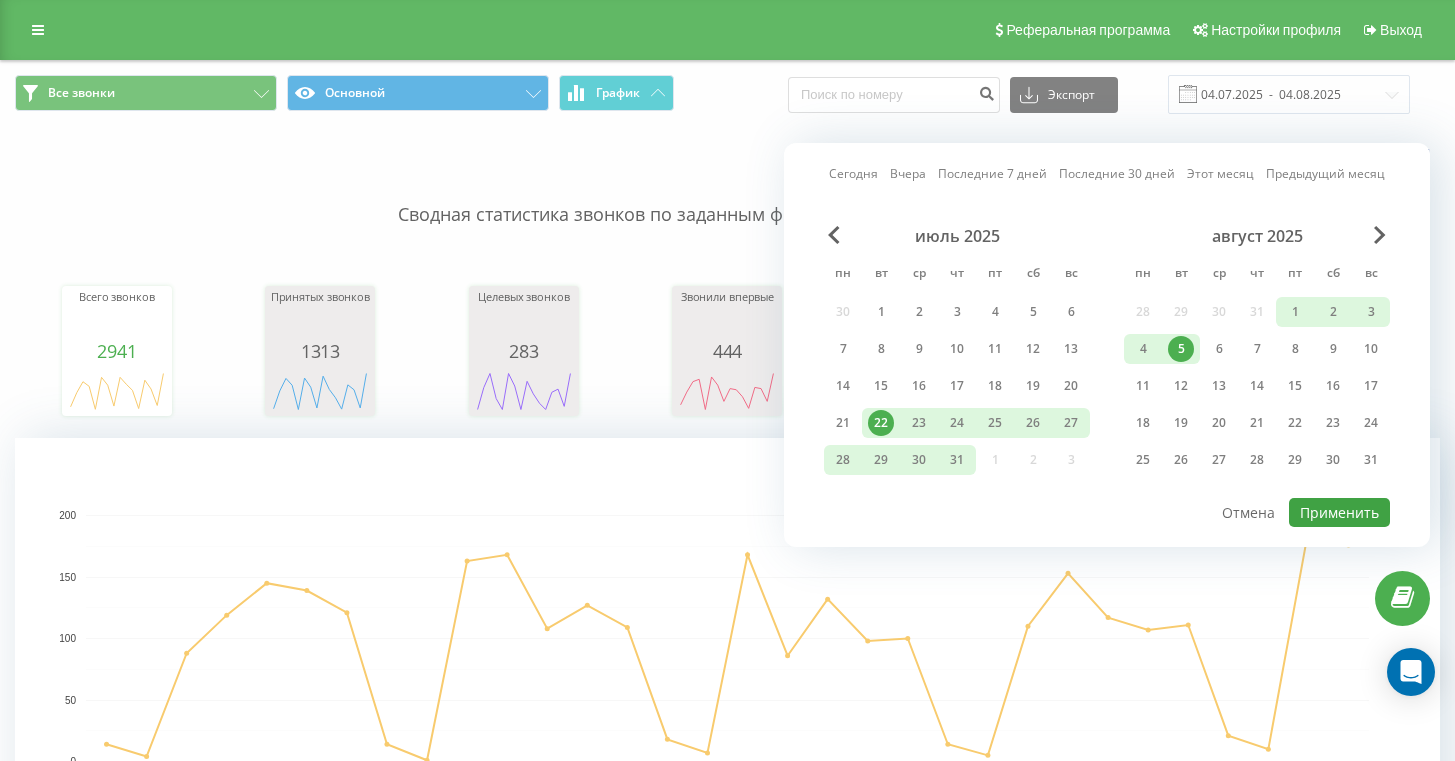 click on "Применить" at bounding box center (1339, 512) 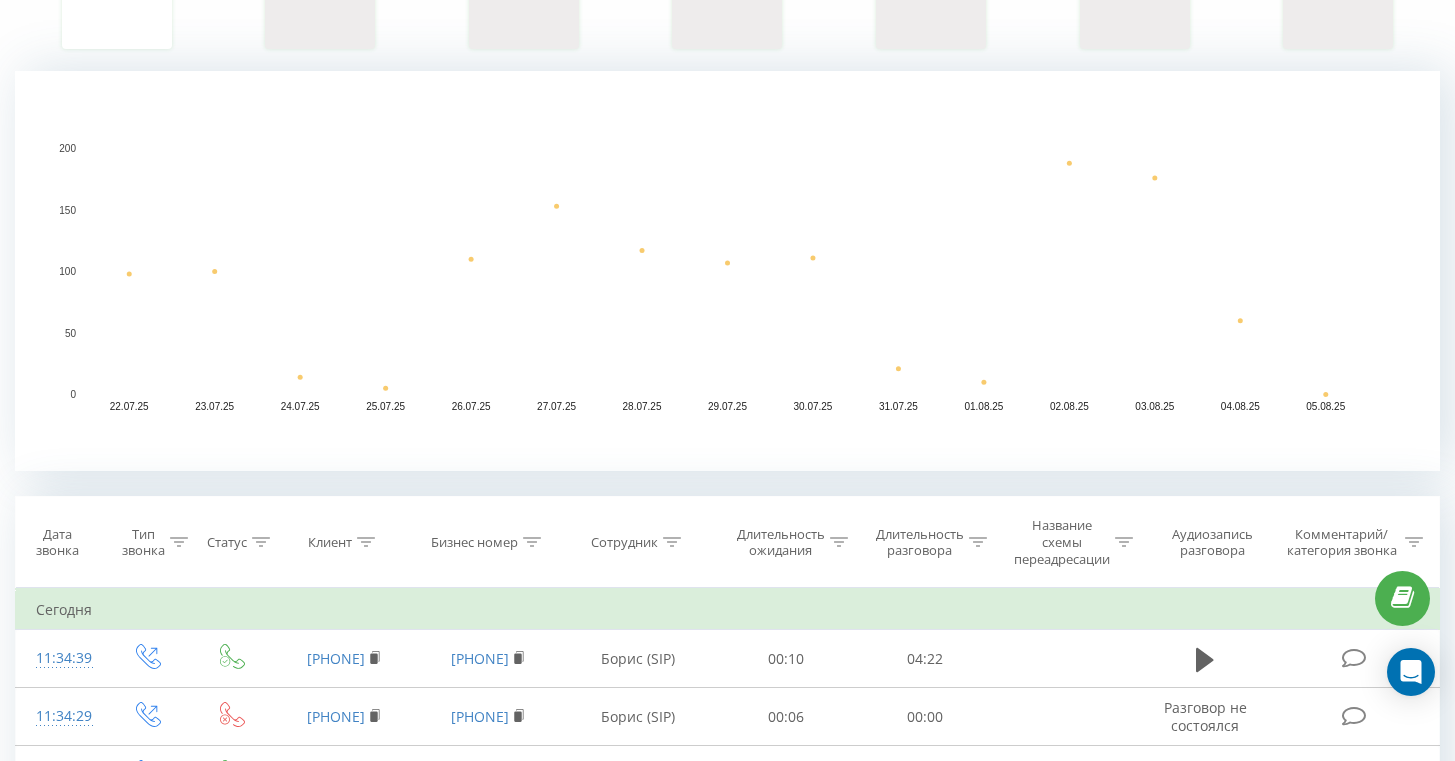 scroll, scrollTop: 584, scrollLeft: 0, axis: vertical 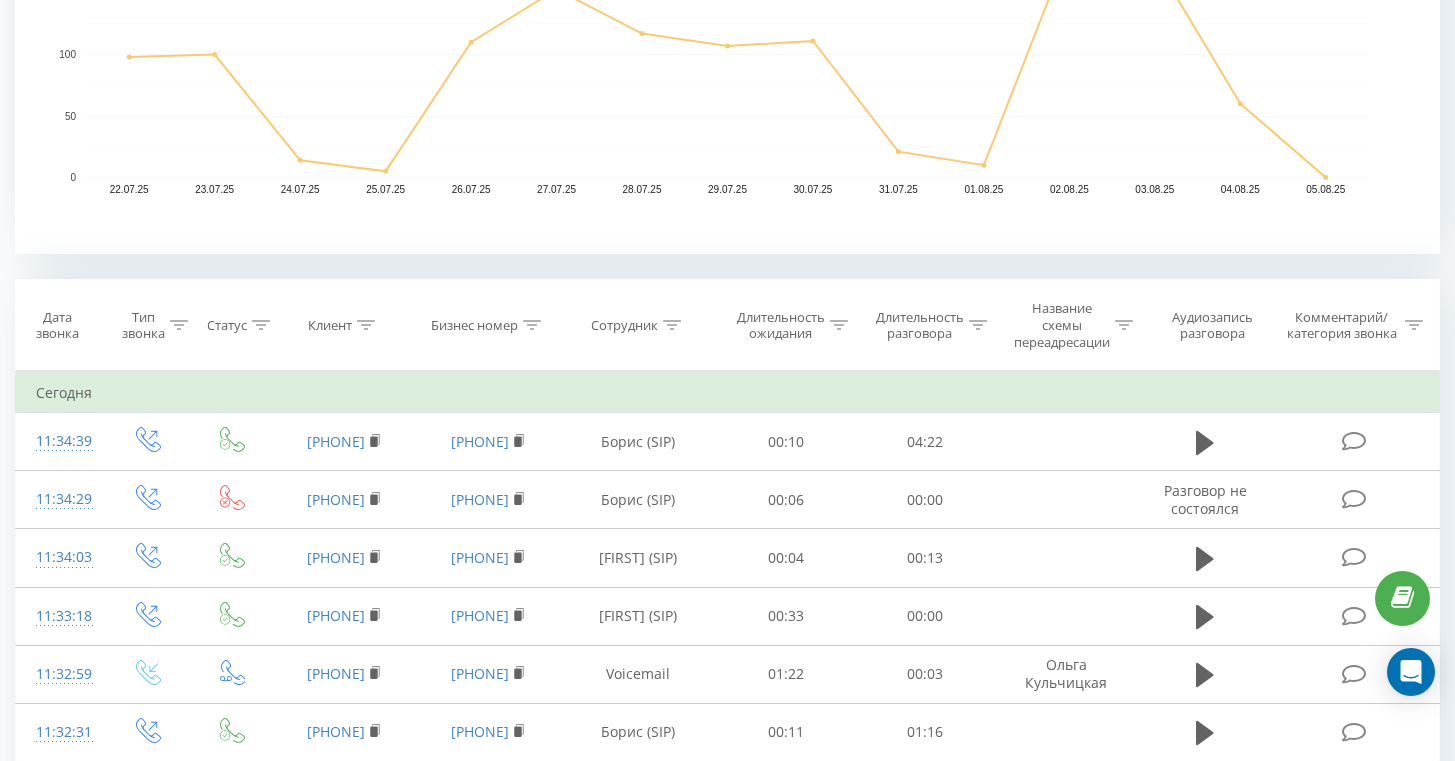click on "Бизнес номер" at bounding box center [474, 325] 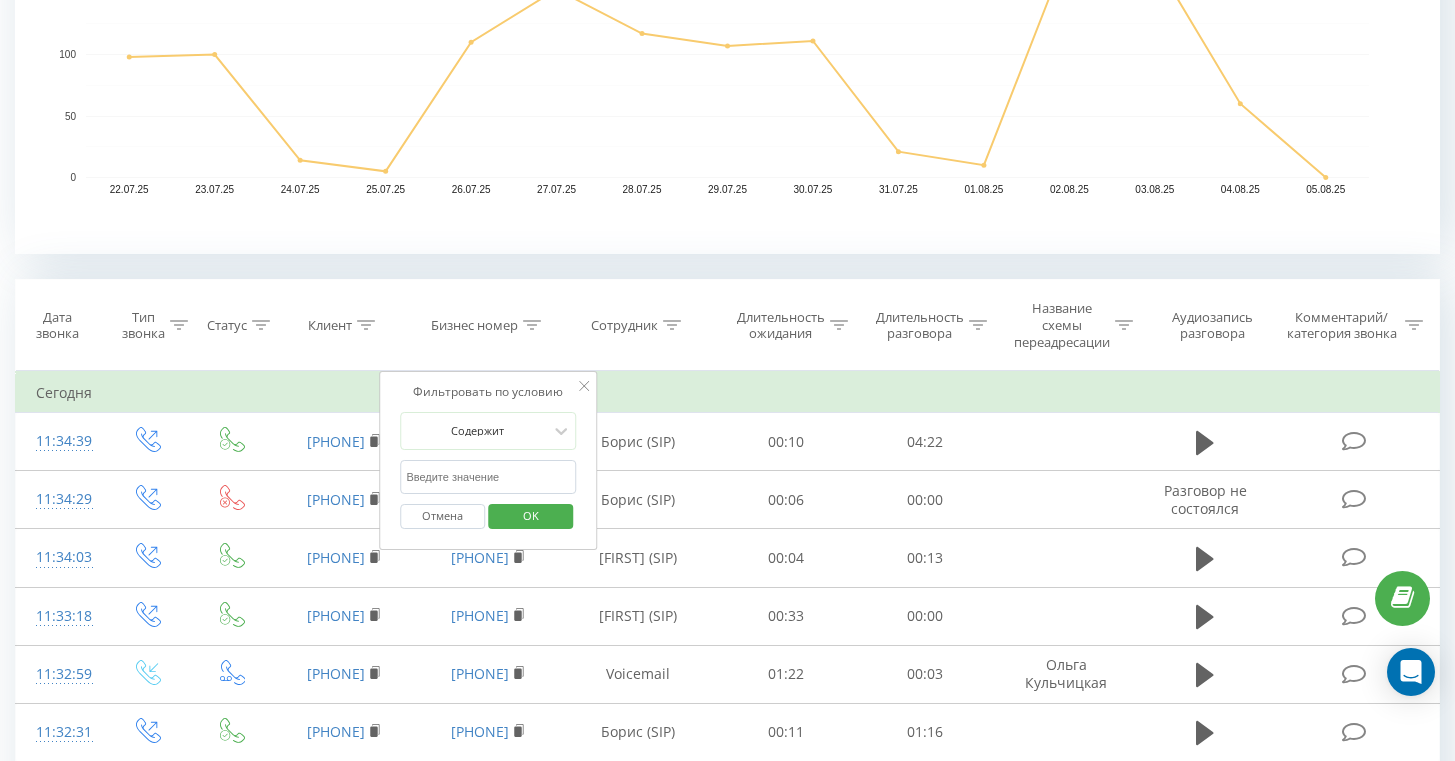 click on "Клиент" at bounding box center [341, 325] 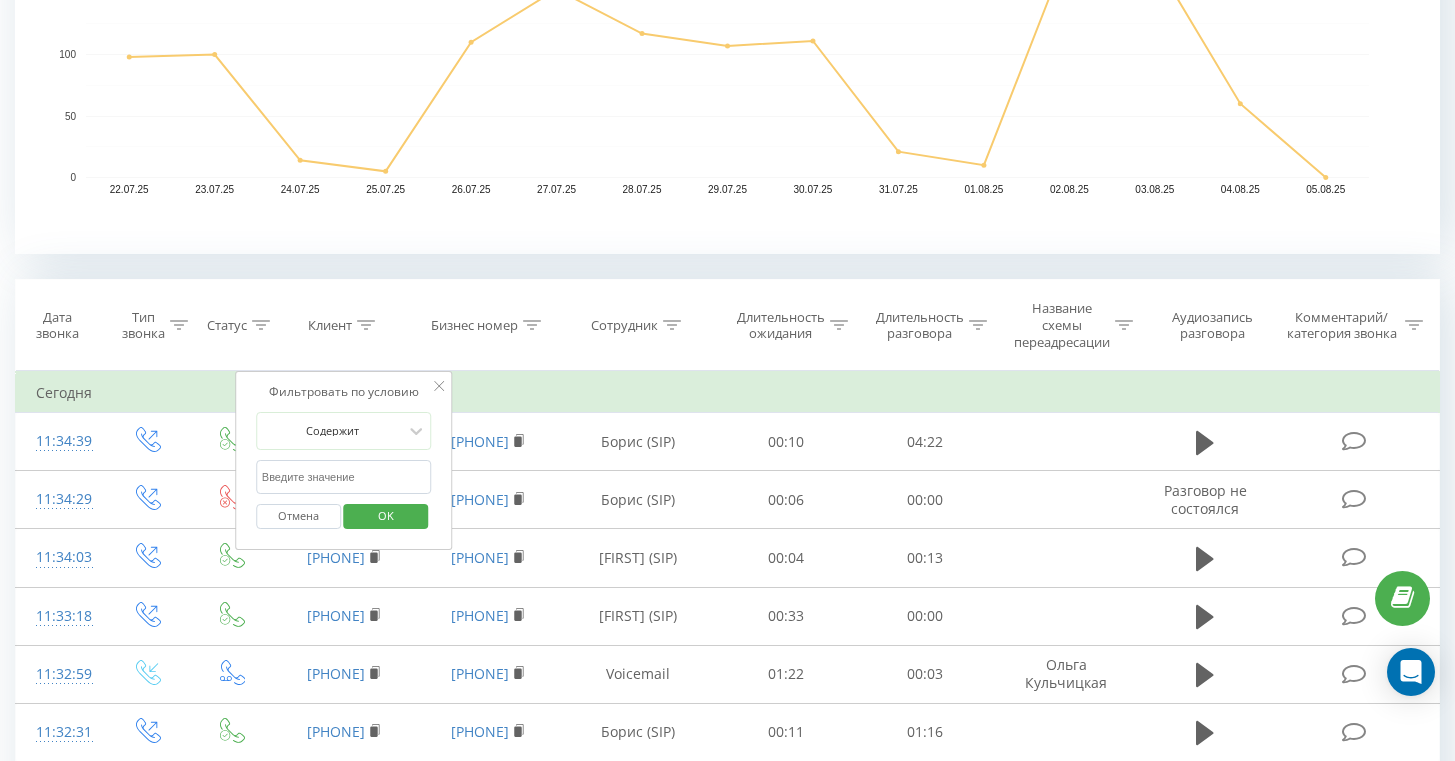 click at bounding box center (344, 477) 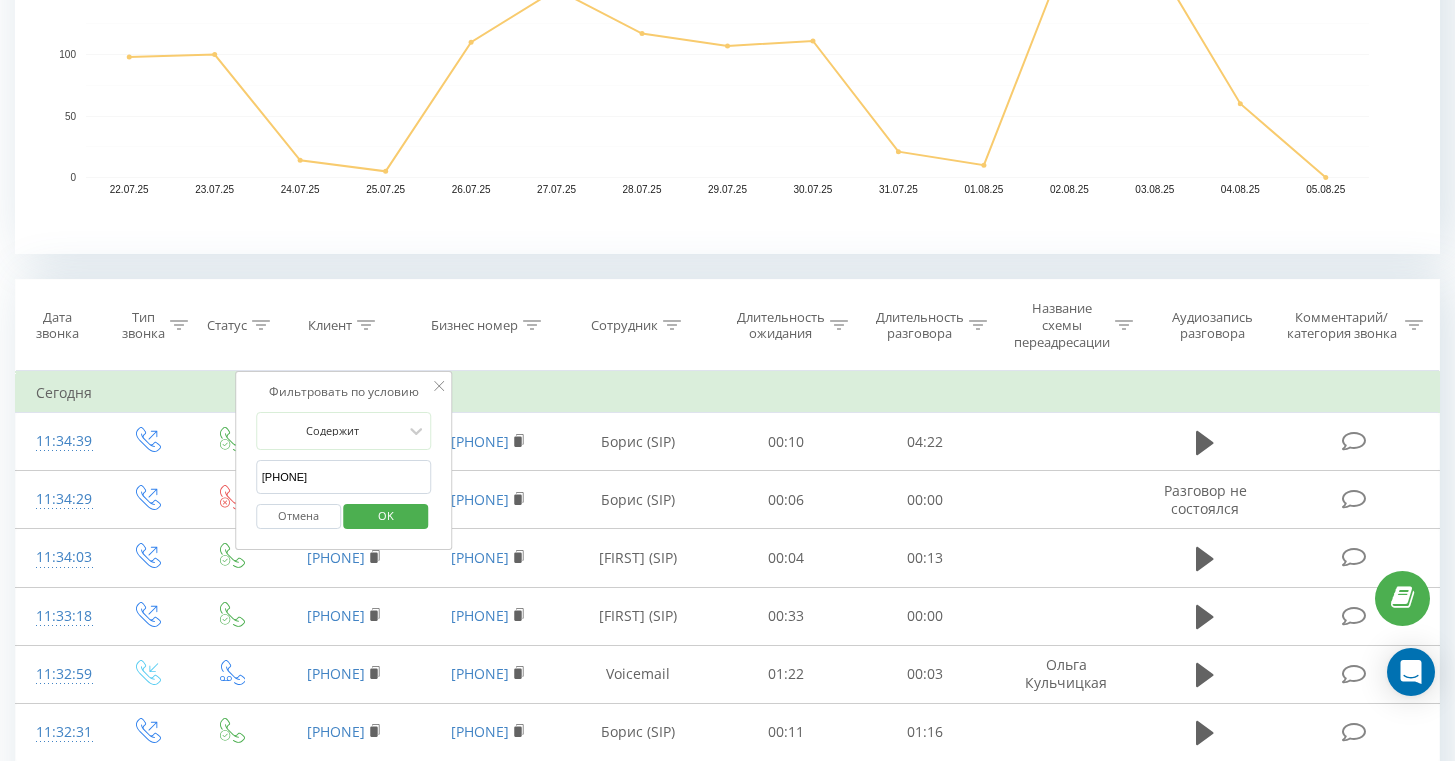 click on "OK" at bounding box center [386, 515] 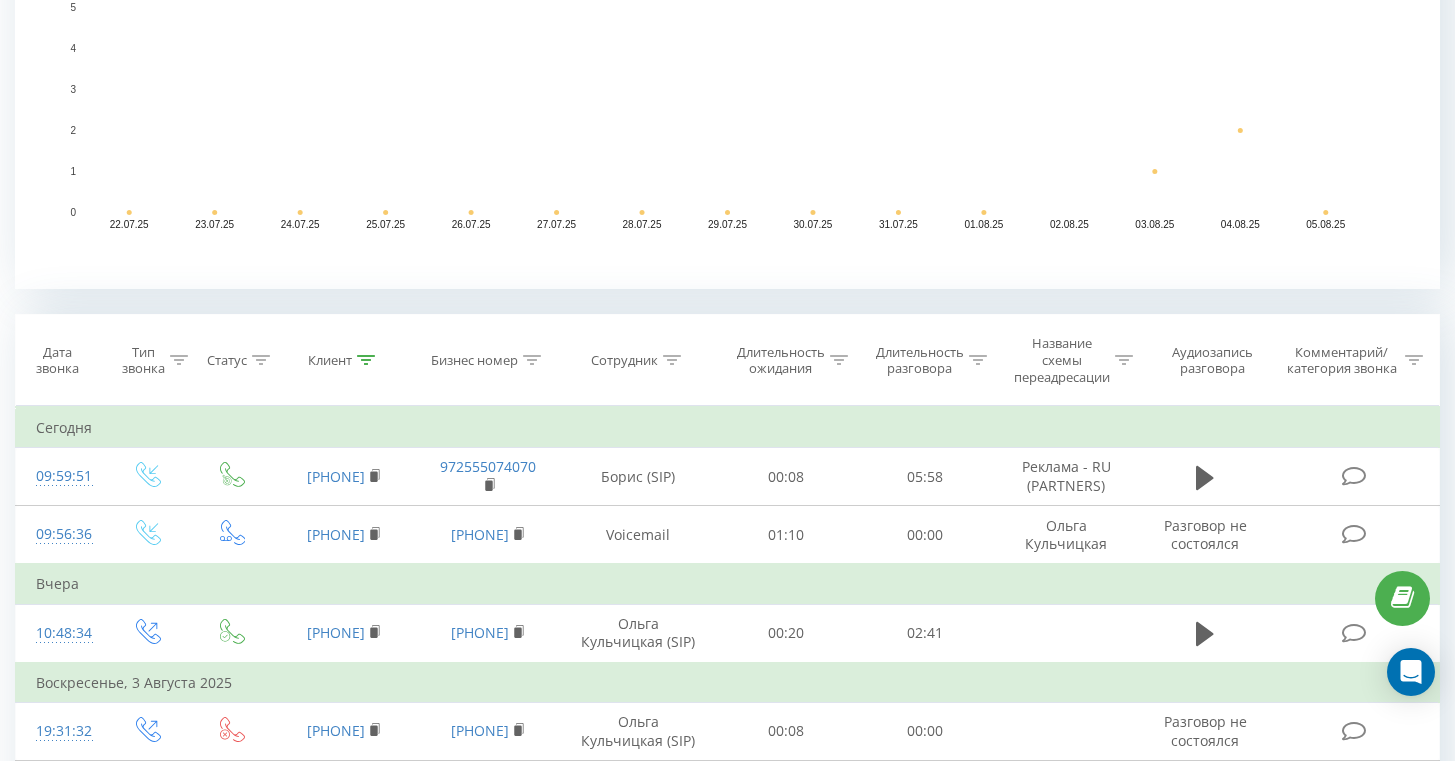 scroll, scrollTop: 364, scrollLeft: 0, axis: vertical 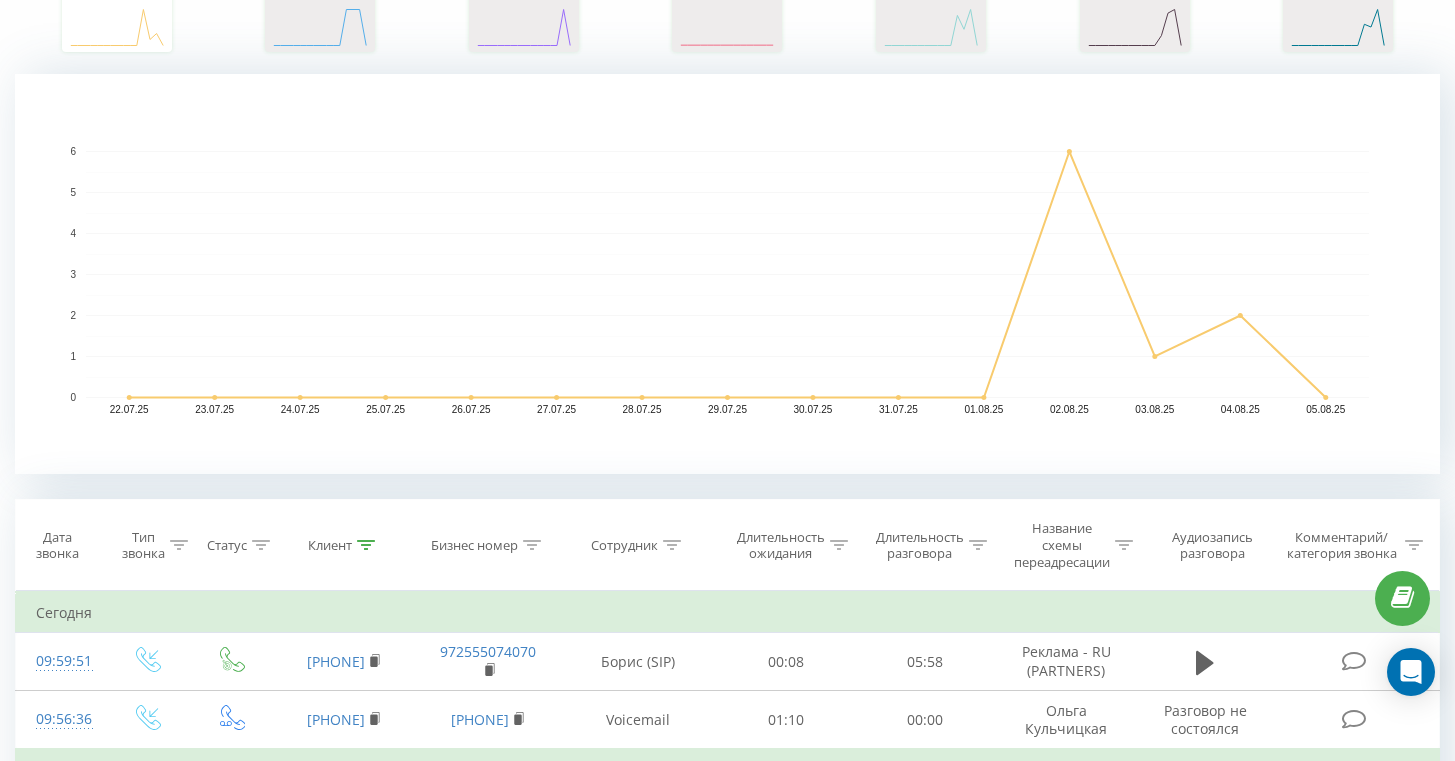 click on "Клиент" at bounding box center [341, 545] 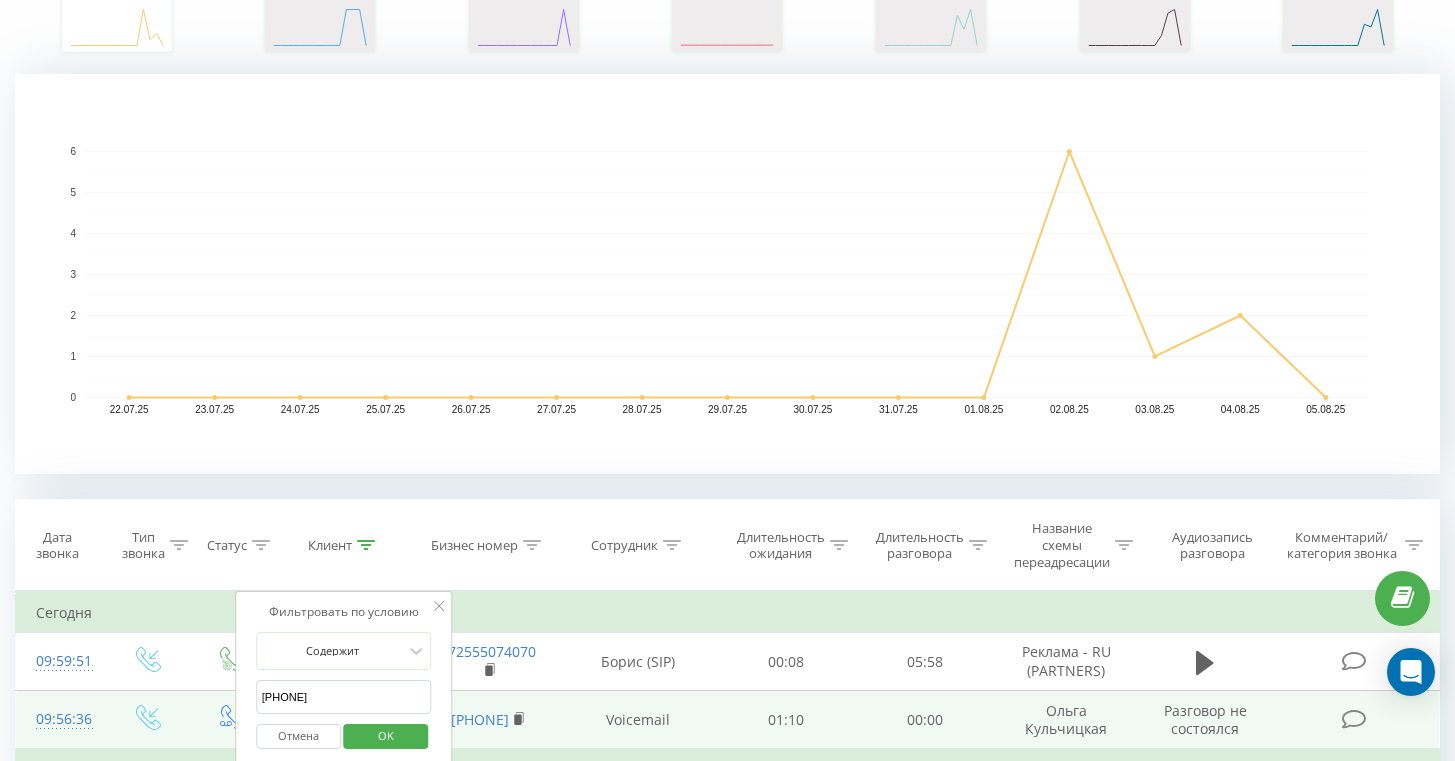 drag, startPoint x: 349, startPoint y: 709, endPoint x: 217, endPoint y: 723, distance: 132.74034 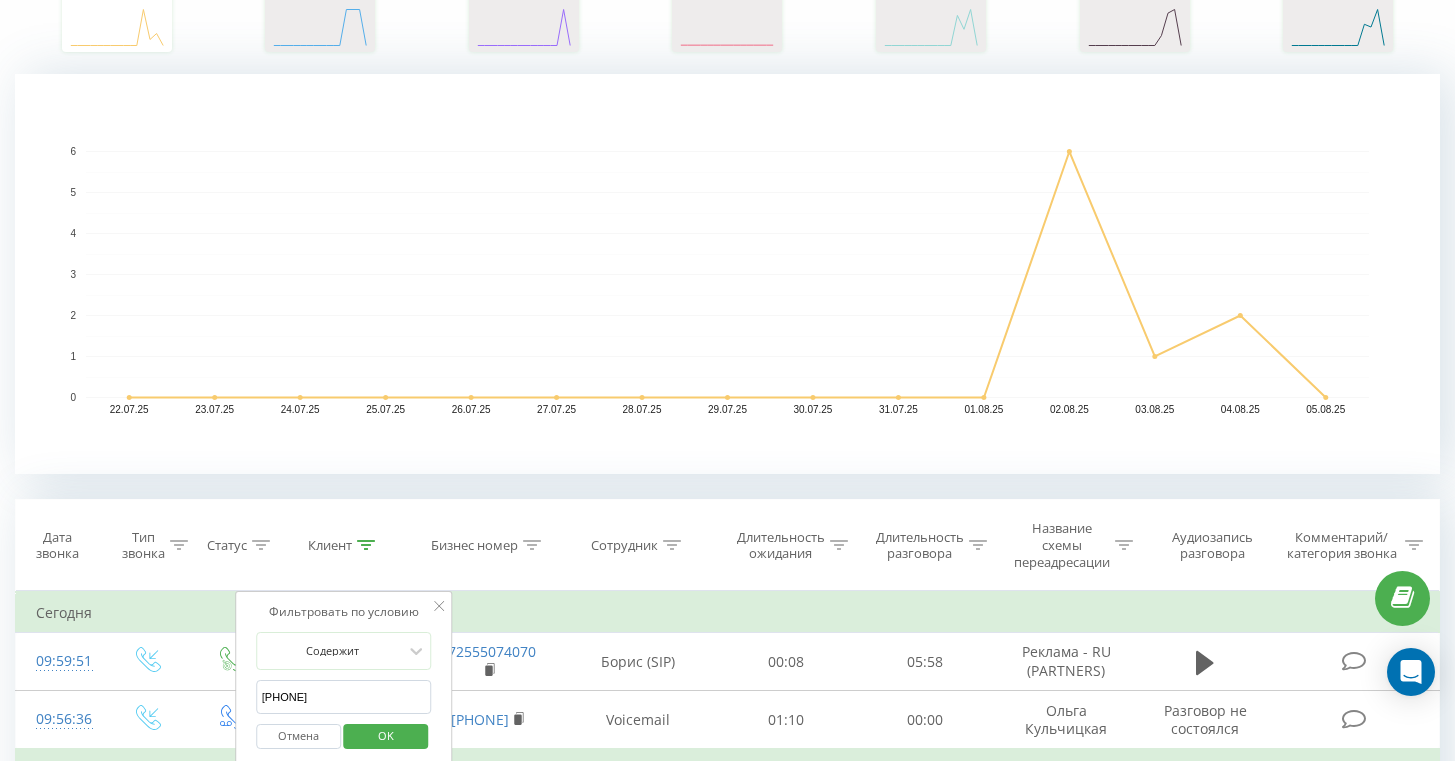drag, startPoint x: 363, startPoint y: 718, endPoint x: 254, endPoint y: 717, distance: 109.004585 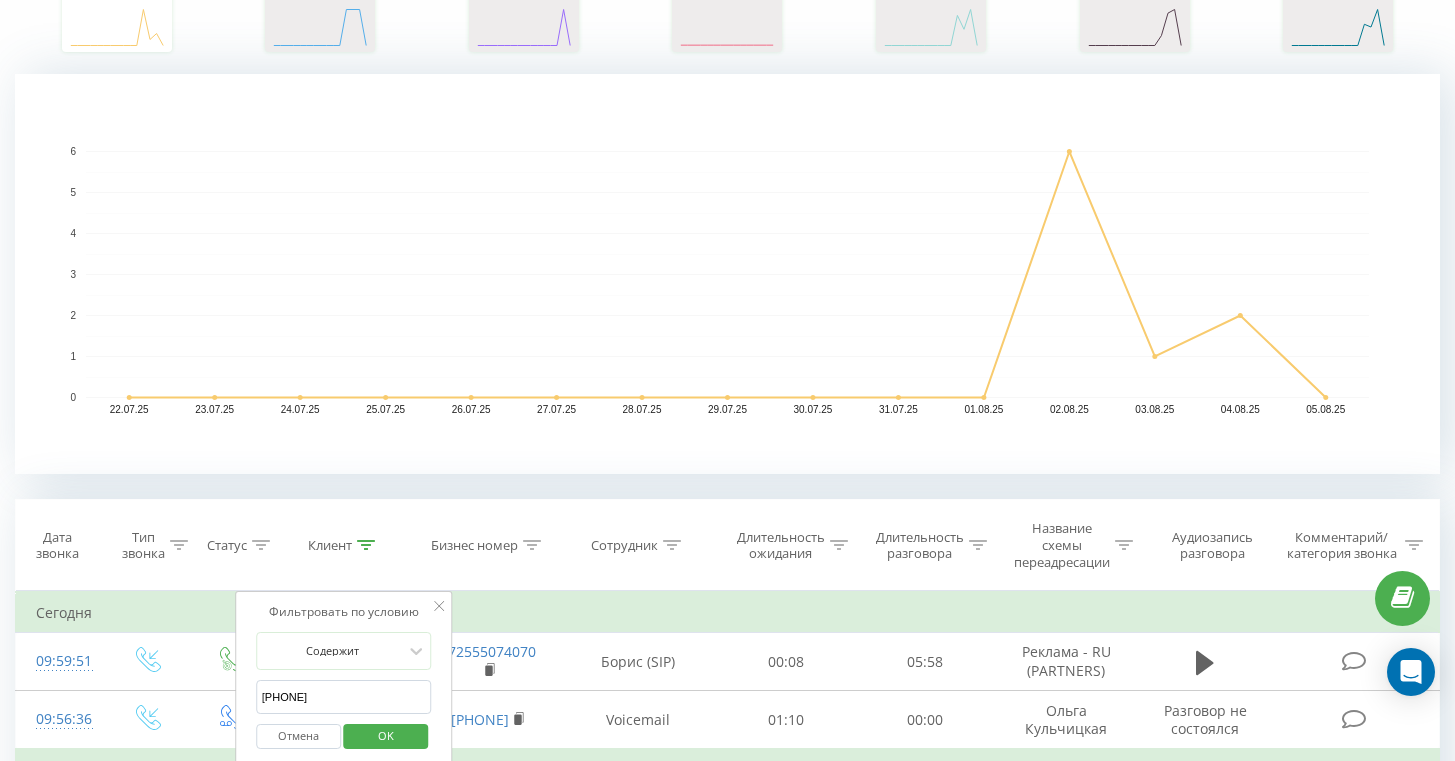 paste on "42031369" 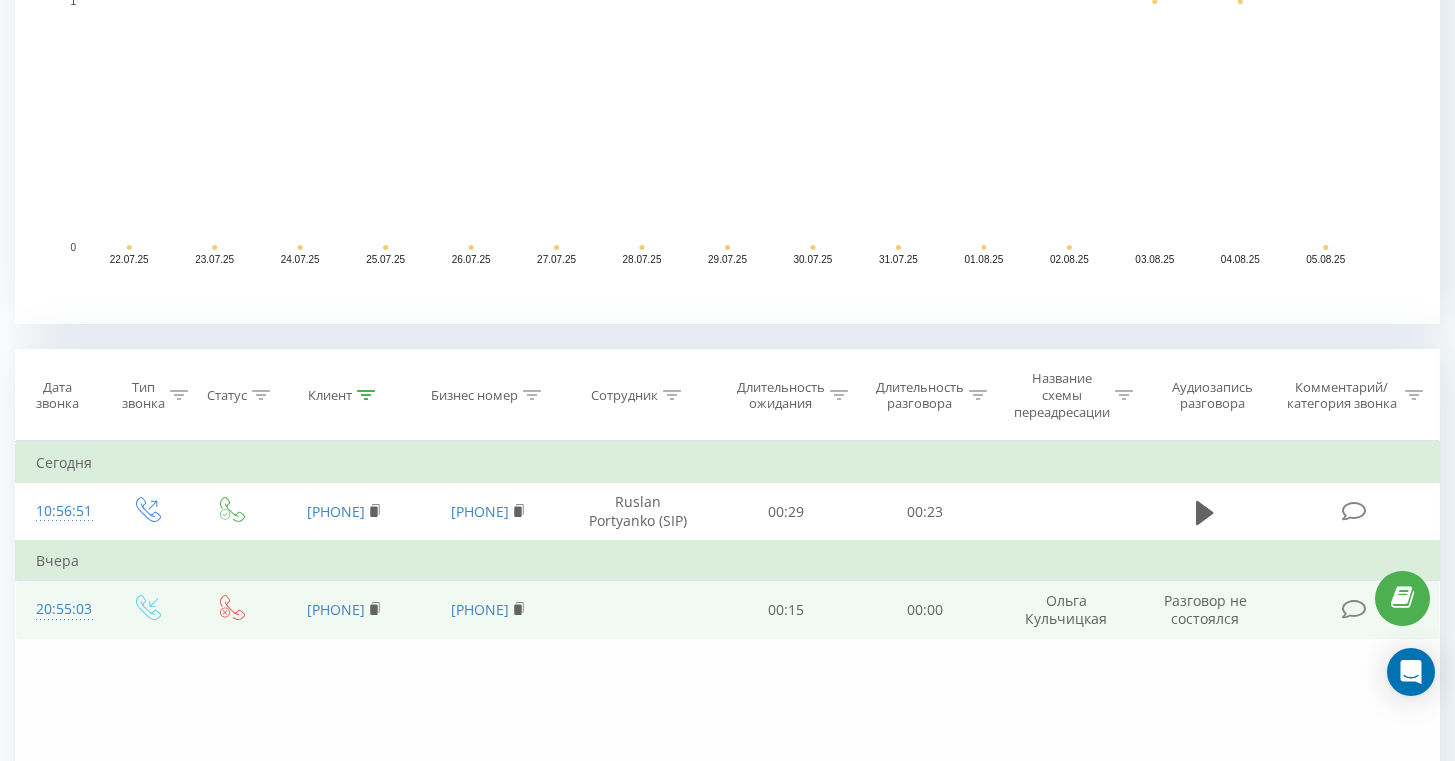 scroll, scrollTop: 578, scrollLeft: 0, axis: vertical 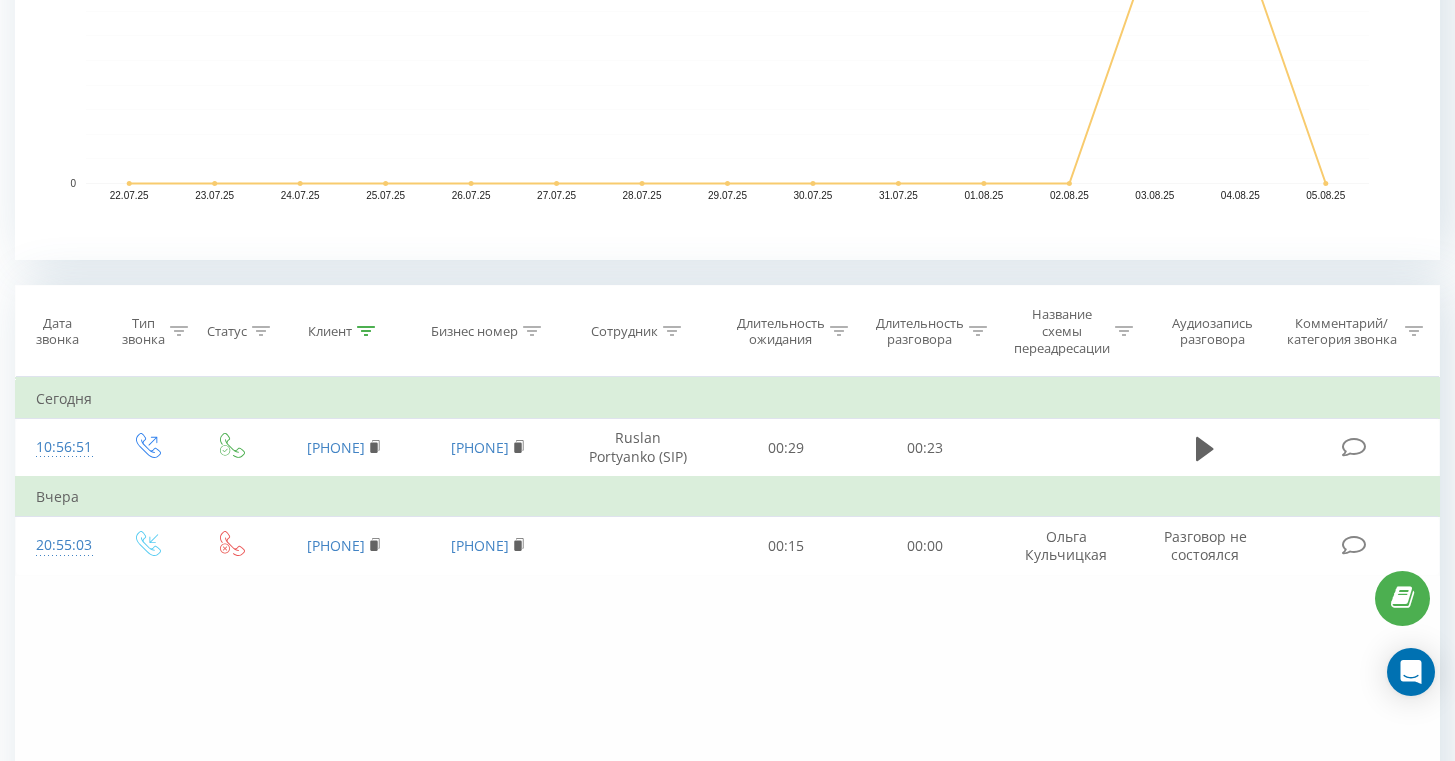 click 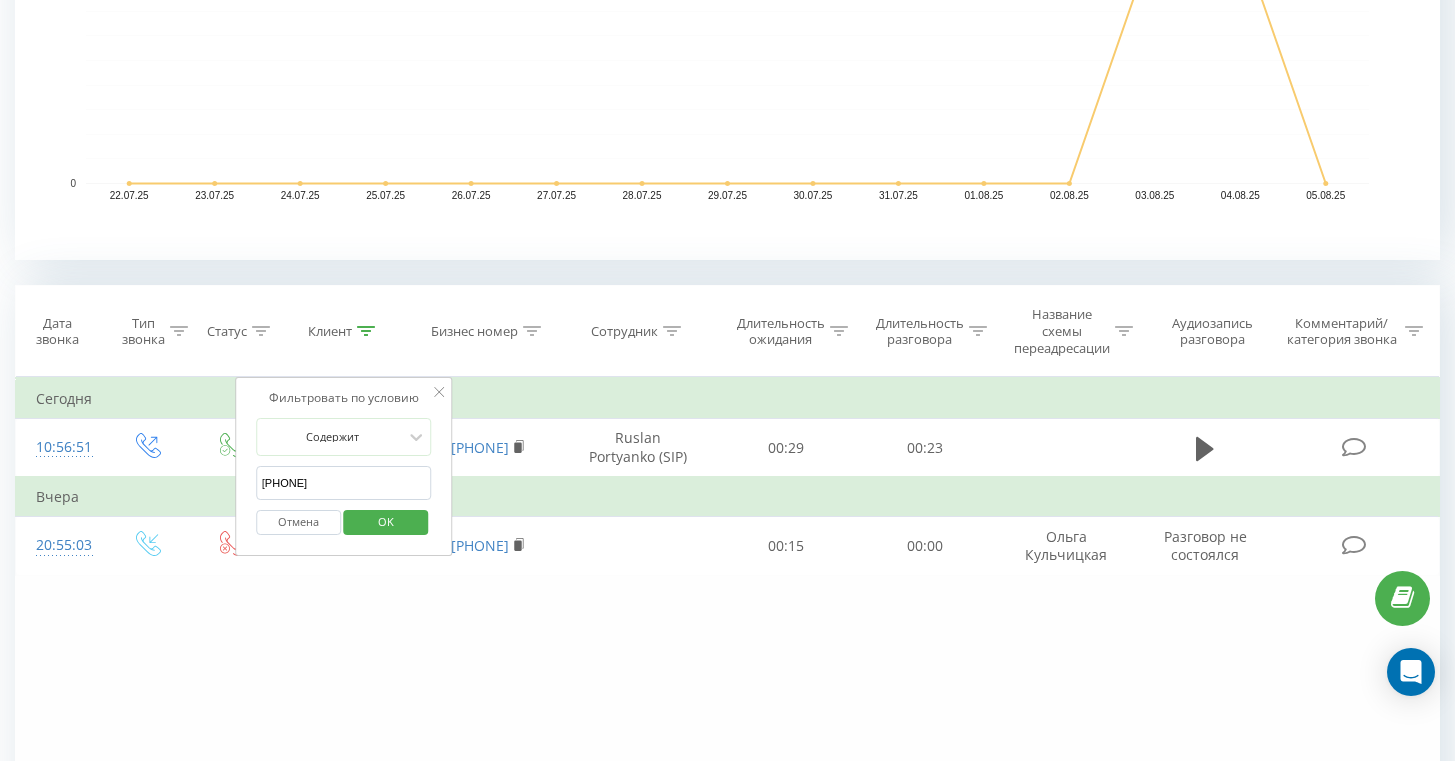 drag, startPoint x: 349, startPoint y: 507, endPoint x: 243, endPoint y: 511, distance: 106.07545 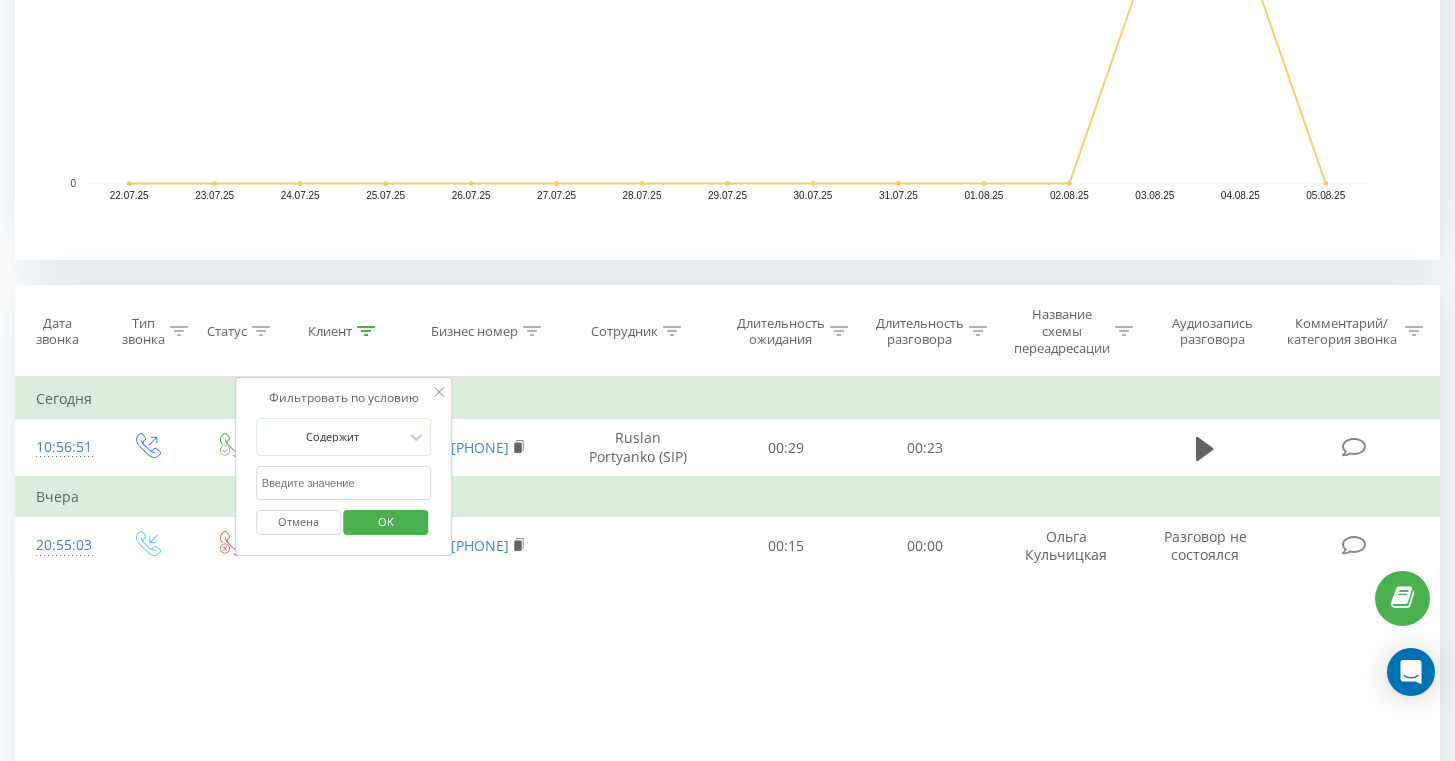 paste on "972533740095" 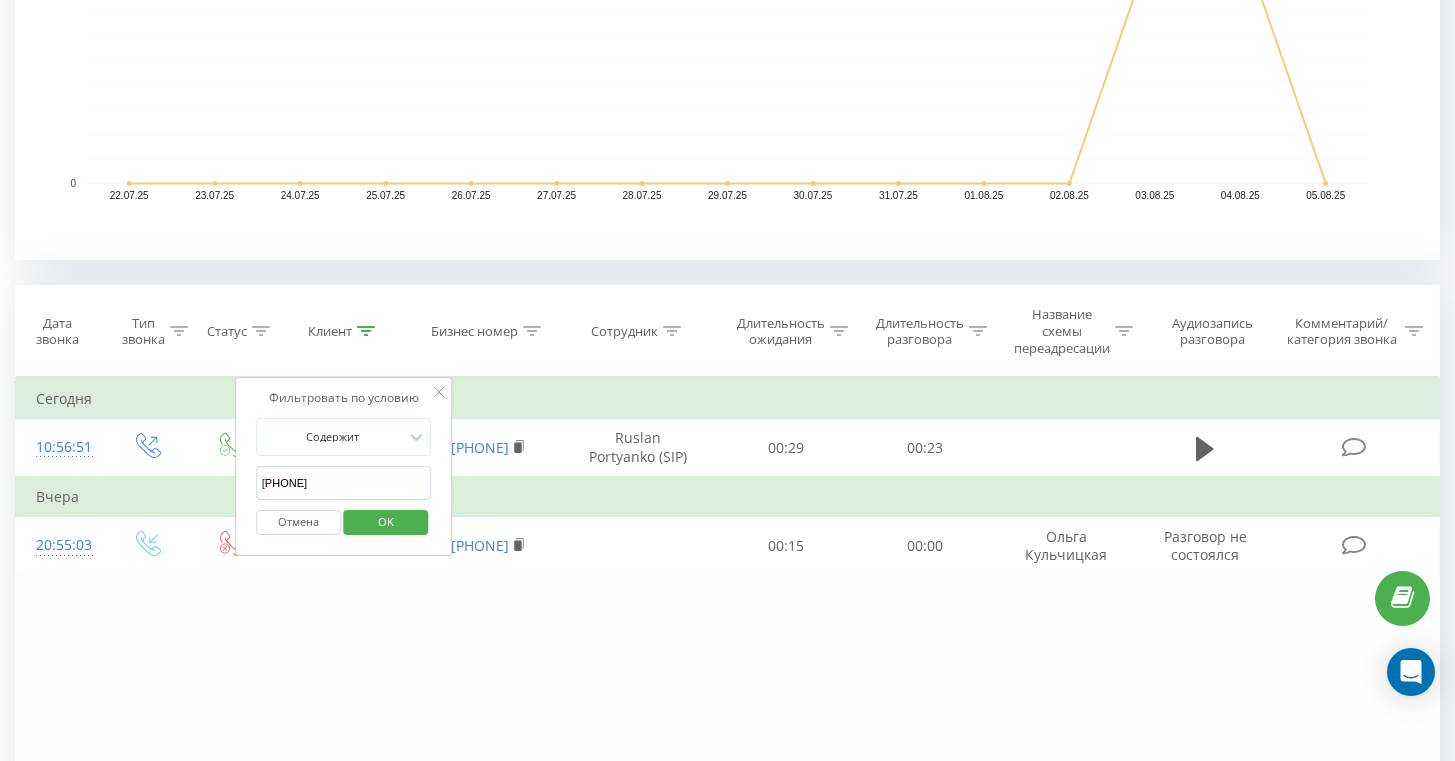 drag, startPoint x: 319, startPoint y: 501, endPoint x: 296, endPoint y: 502, distance: 23.021729 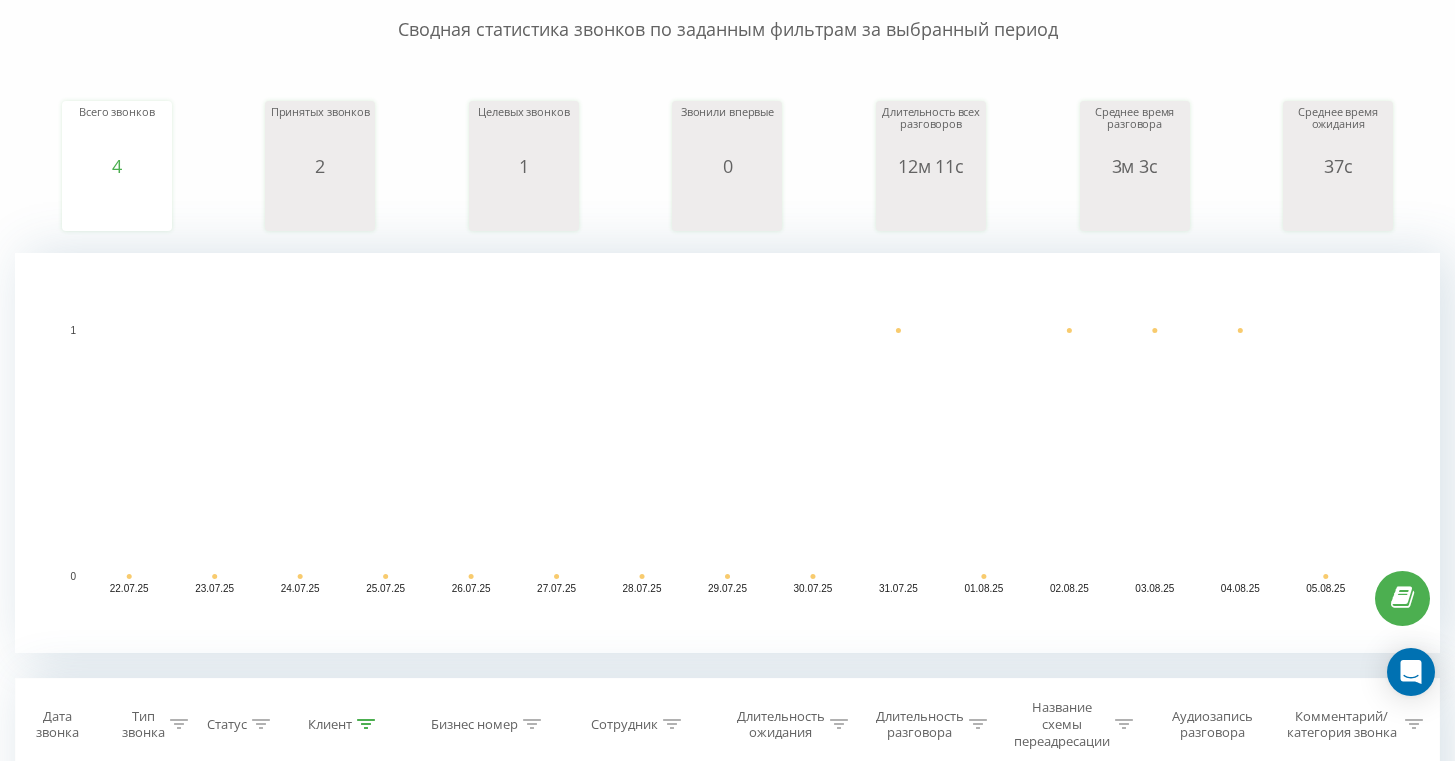 scroll, scrollTop: 0, scrollLeft: 0, axis: both 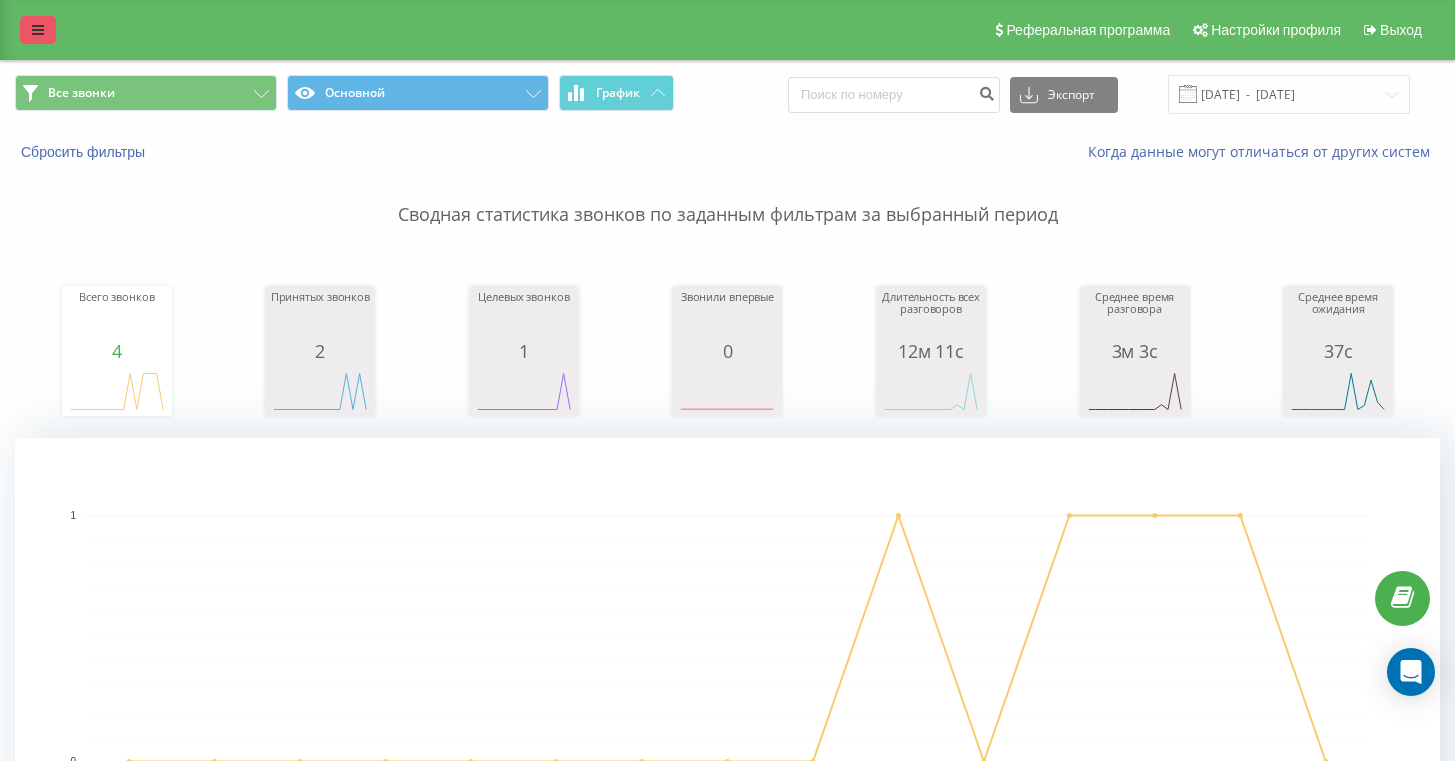 click at bounding box center (38, 30) 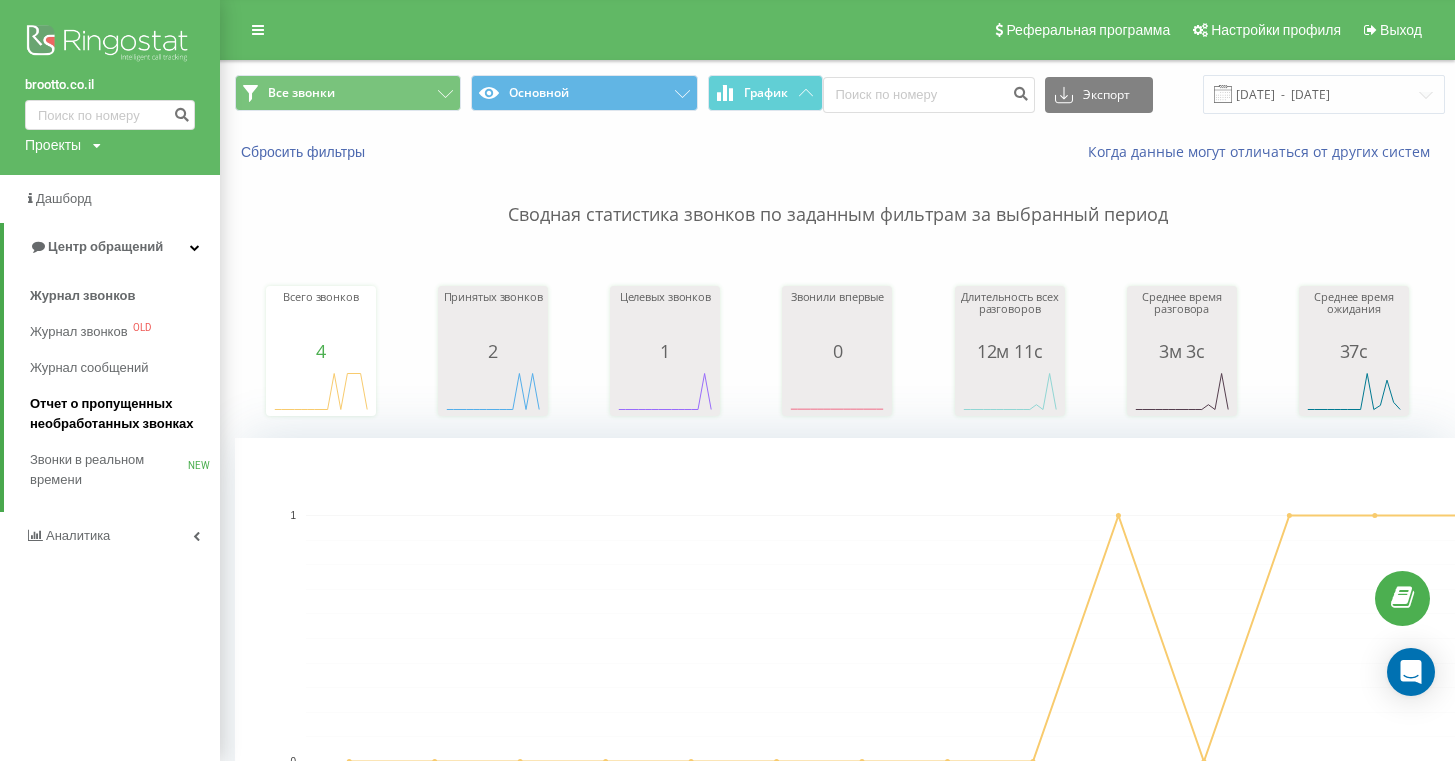 click on "Отчет о пропущенных необработанных звонках" at bounding box center [120, 414] 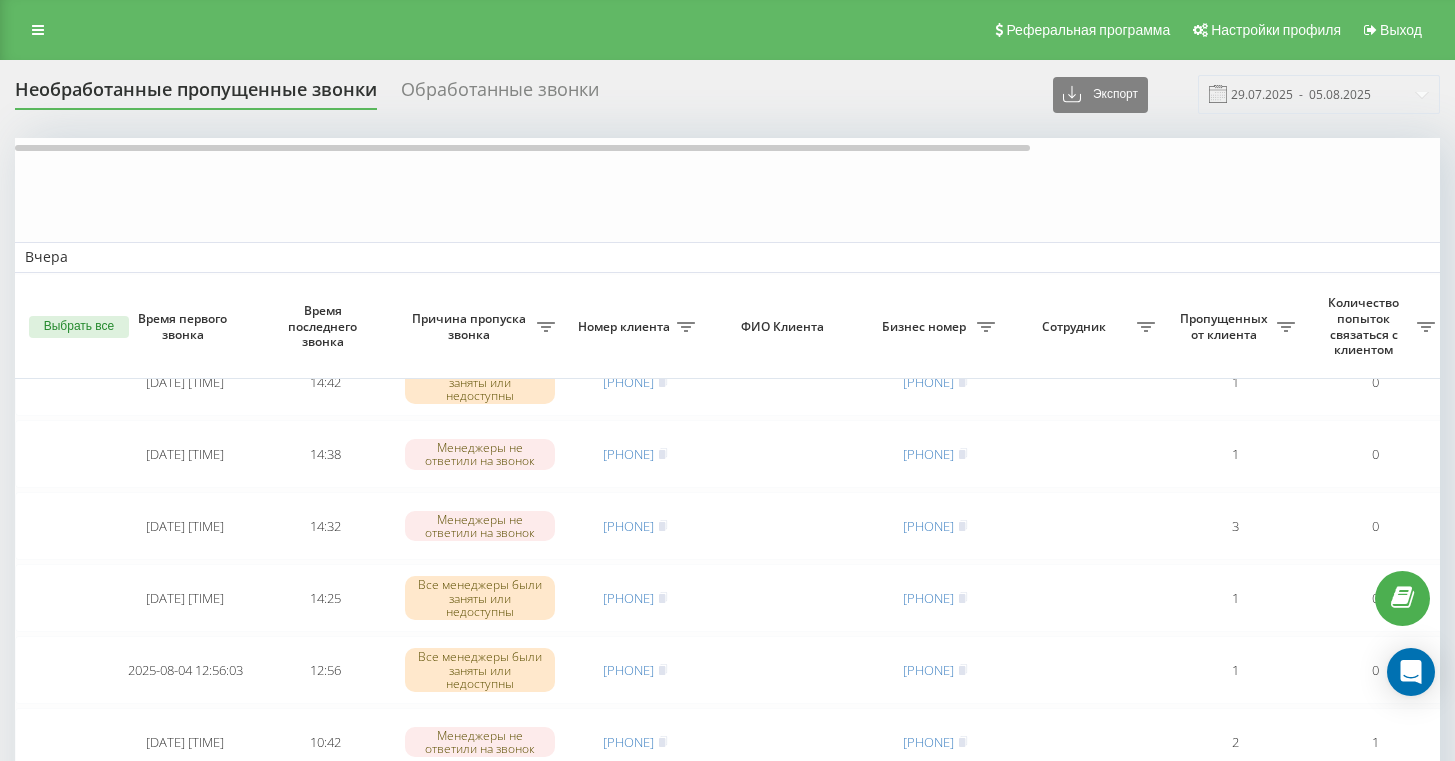scroll, scrollTop: 287, scrollLeft: 0, axis: vertical 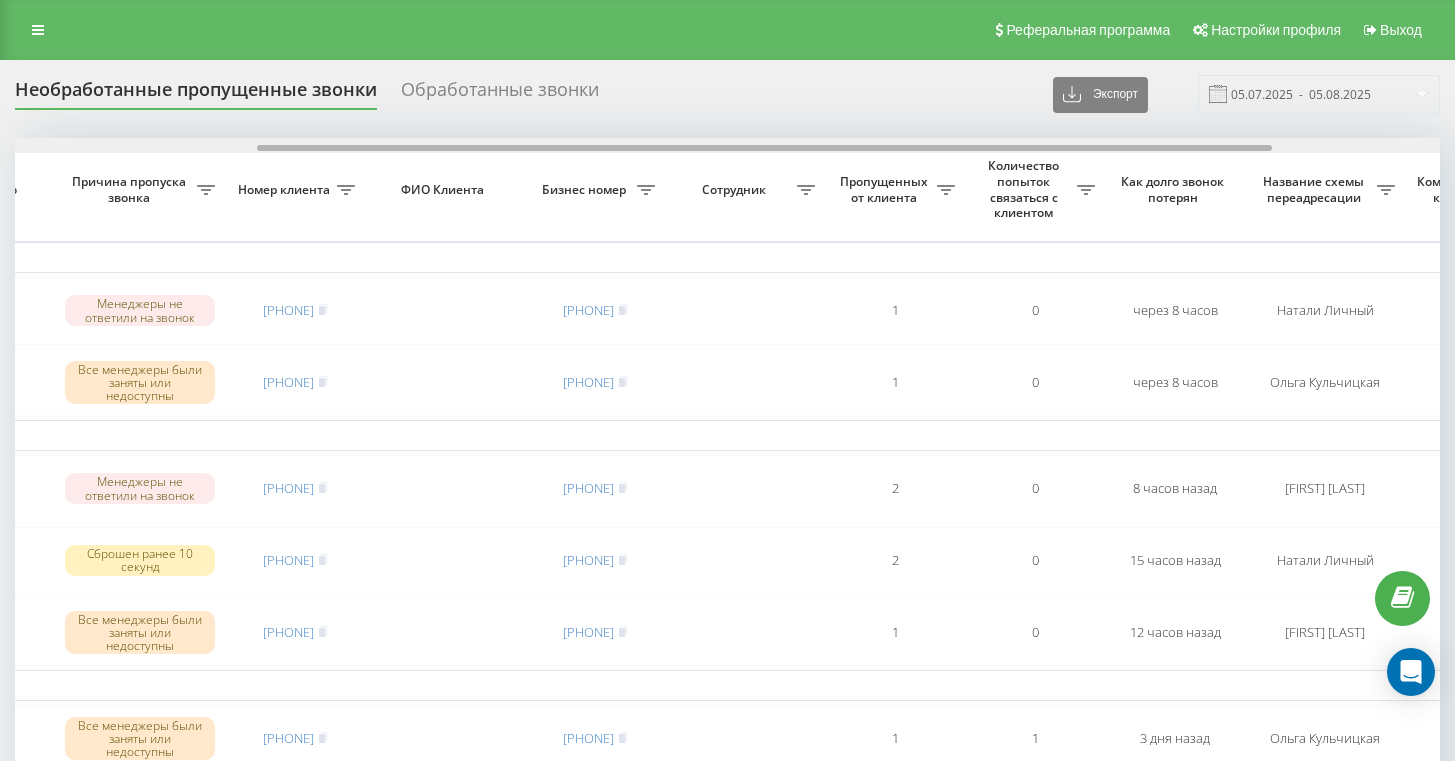 drag, startPoint x: 788, startPoint y: 186, endPoint x: 1031, endPoint y: 183, distance: 243.01852 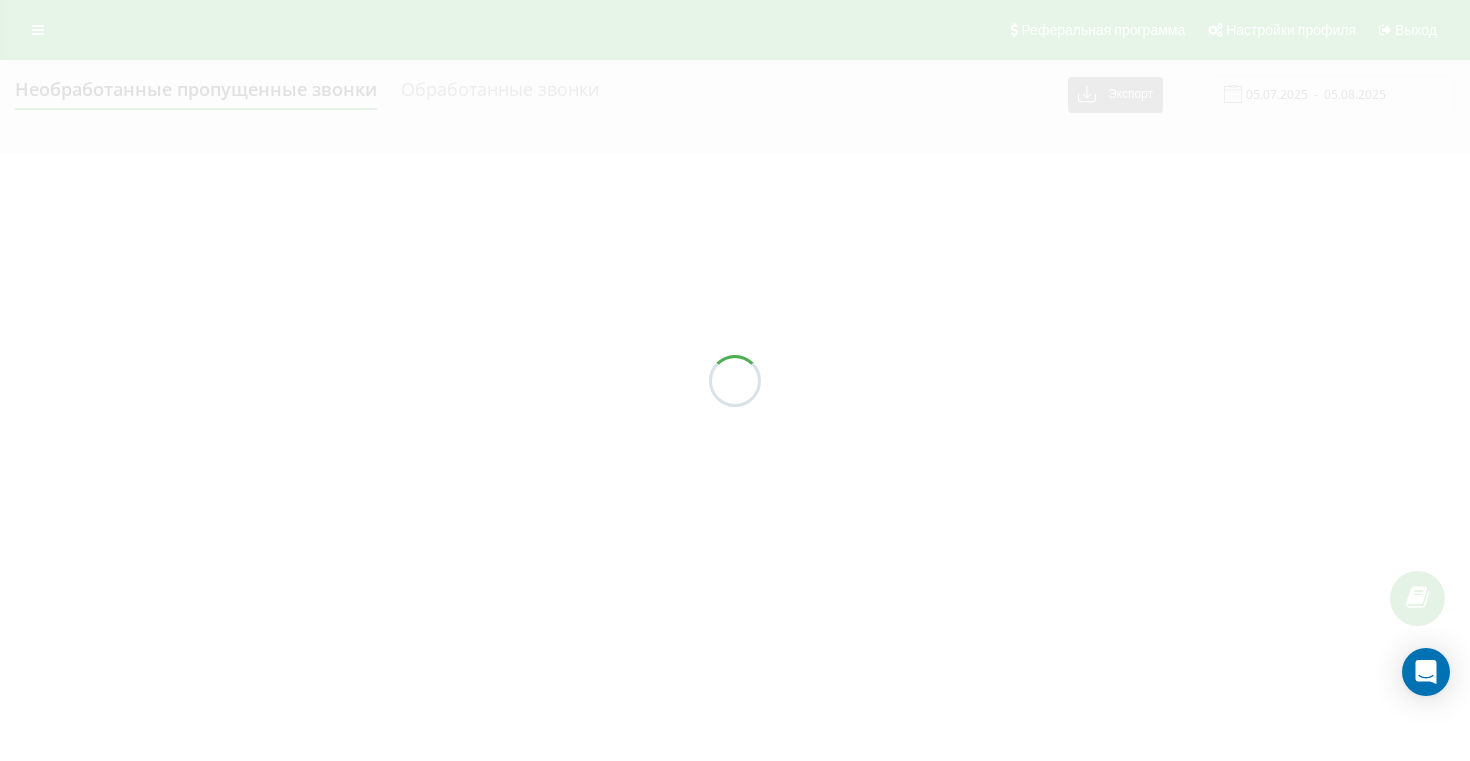 scroll, scrollTop: 0, scrollLeft: 0, axis: both 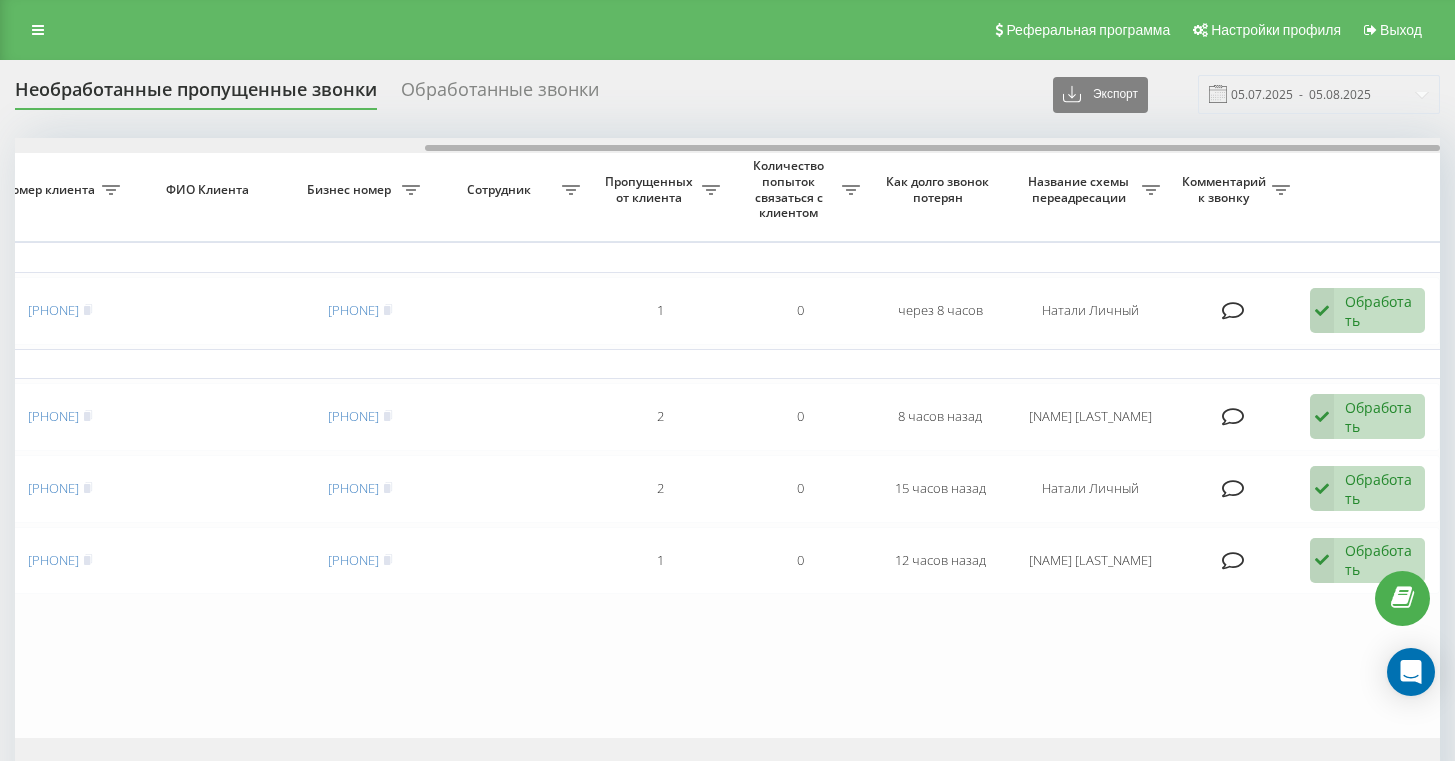 drag, startPoint x: 703, startPoint y: 183, endPoint x: 881, endPoint y: 184, distance: 178.0028 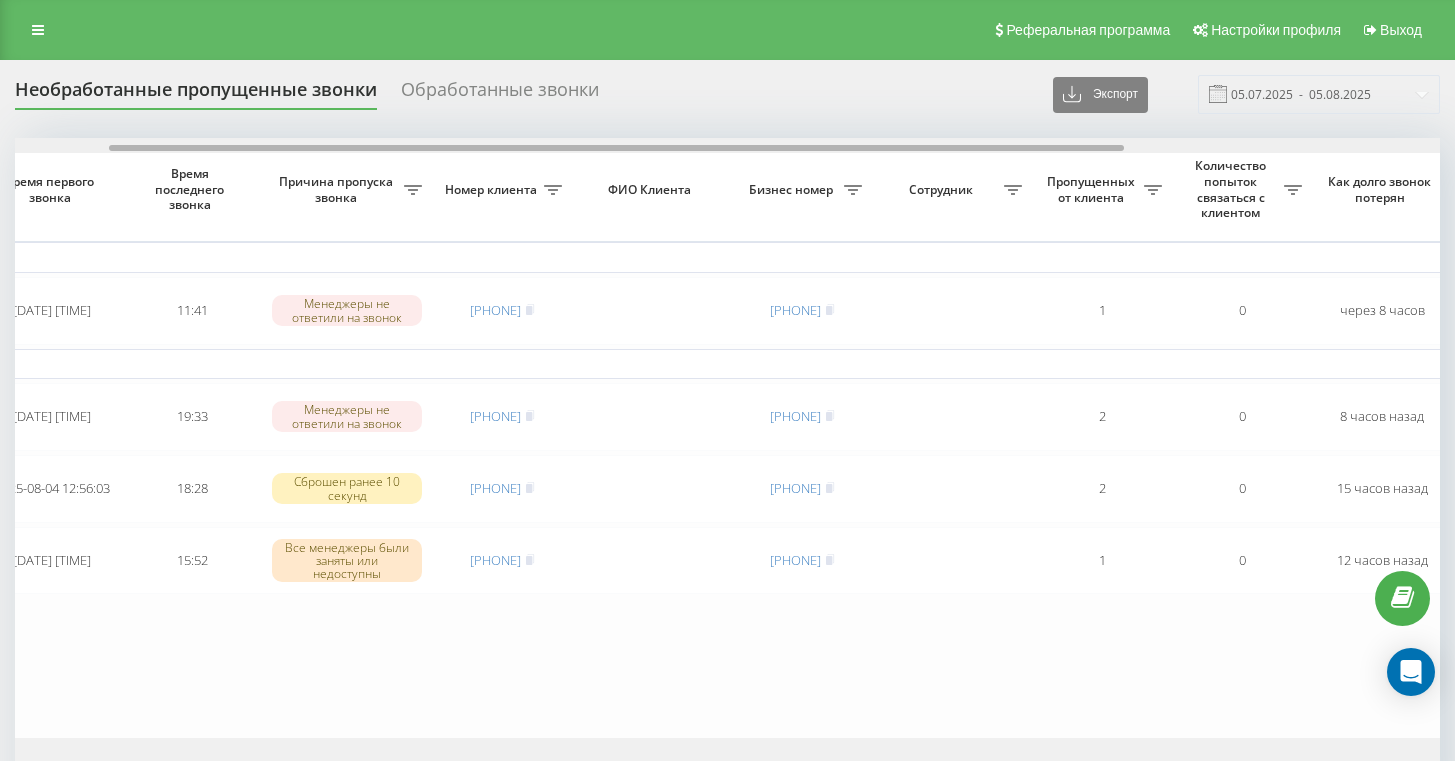 scroll, scrollTop: 0, scrollLeft: 134, axis: horizontal 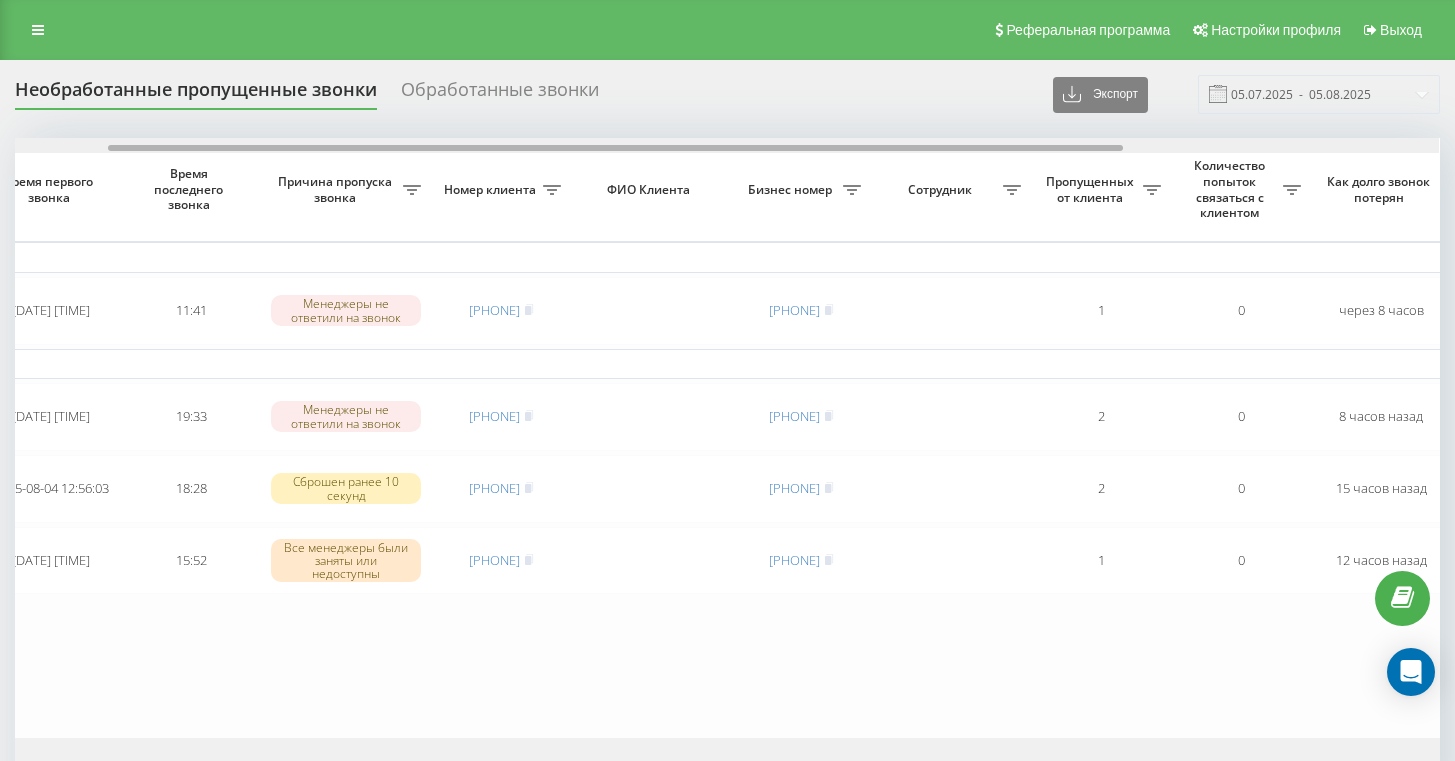 drag, startPoint x: 751, startPoint y: 186, endPoint x: 437, endPoint y: 199, distance: 314.26898 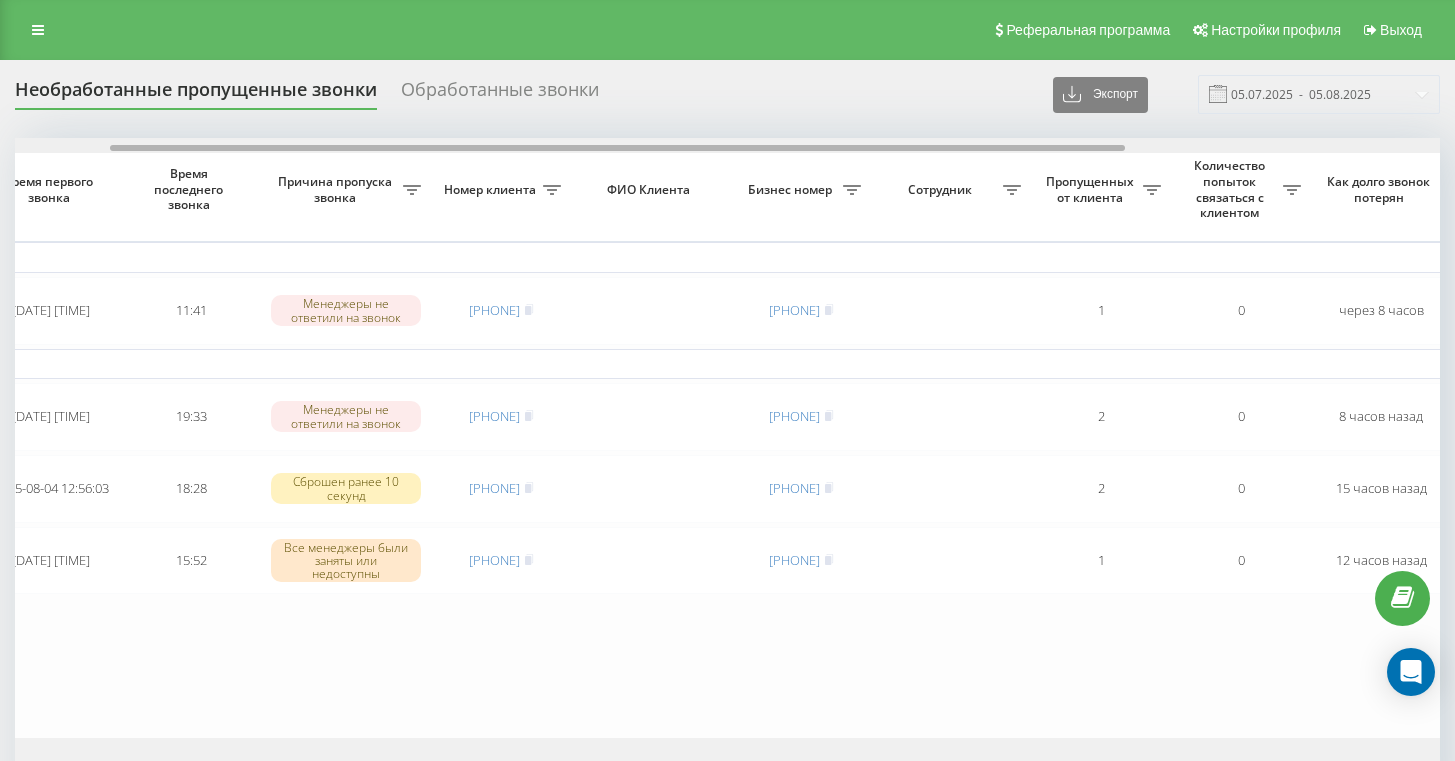 scroll, scrollTop: 0, scrollLeft: 575, axis: horizontal 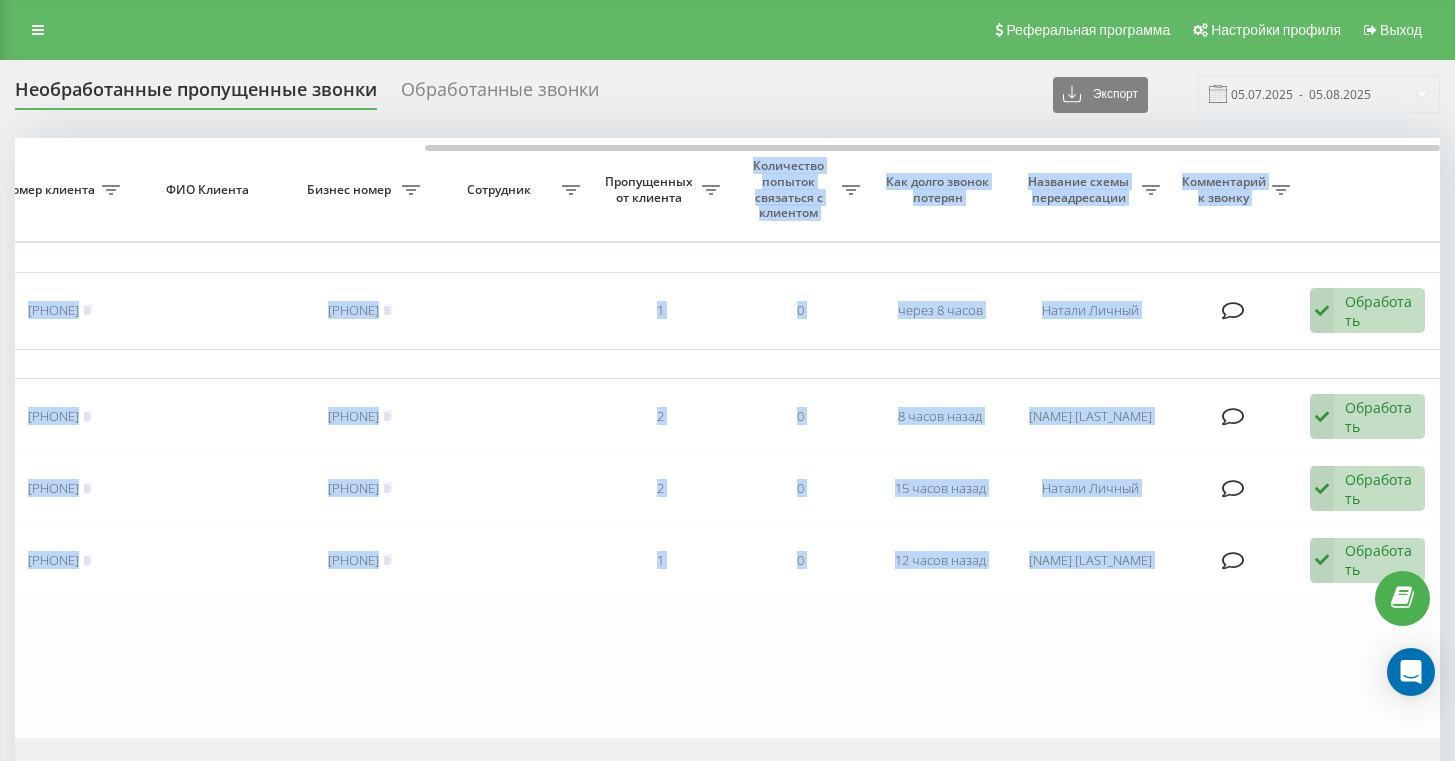 drag, startPoint x: 696, startPoint y: 184, endPoint x: 856, endPoint y: 196, distance: 160.44937 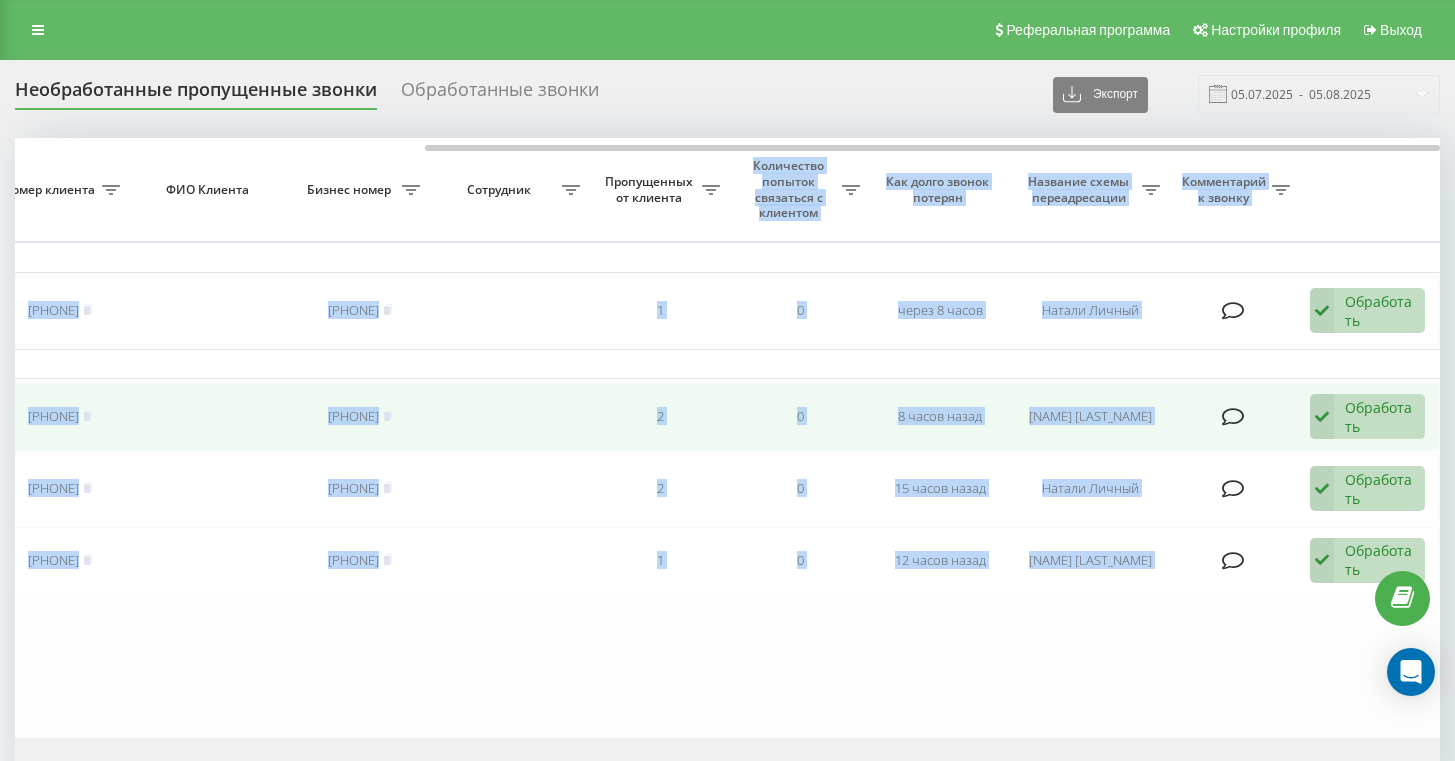 click on "0" at bounding box center (800, 417) 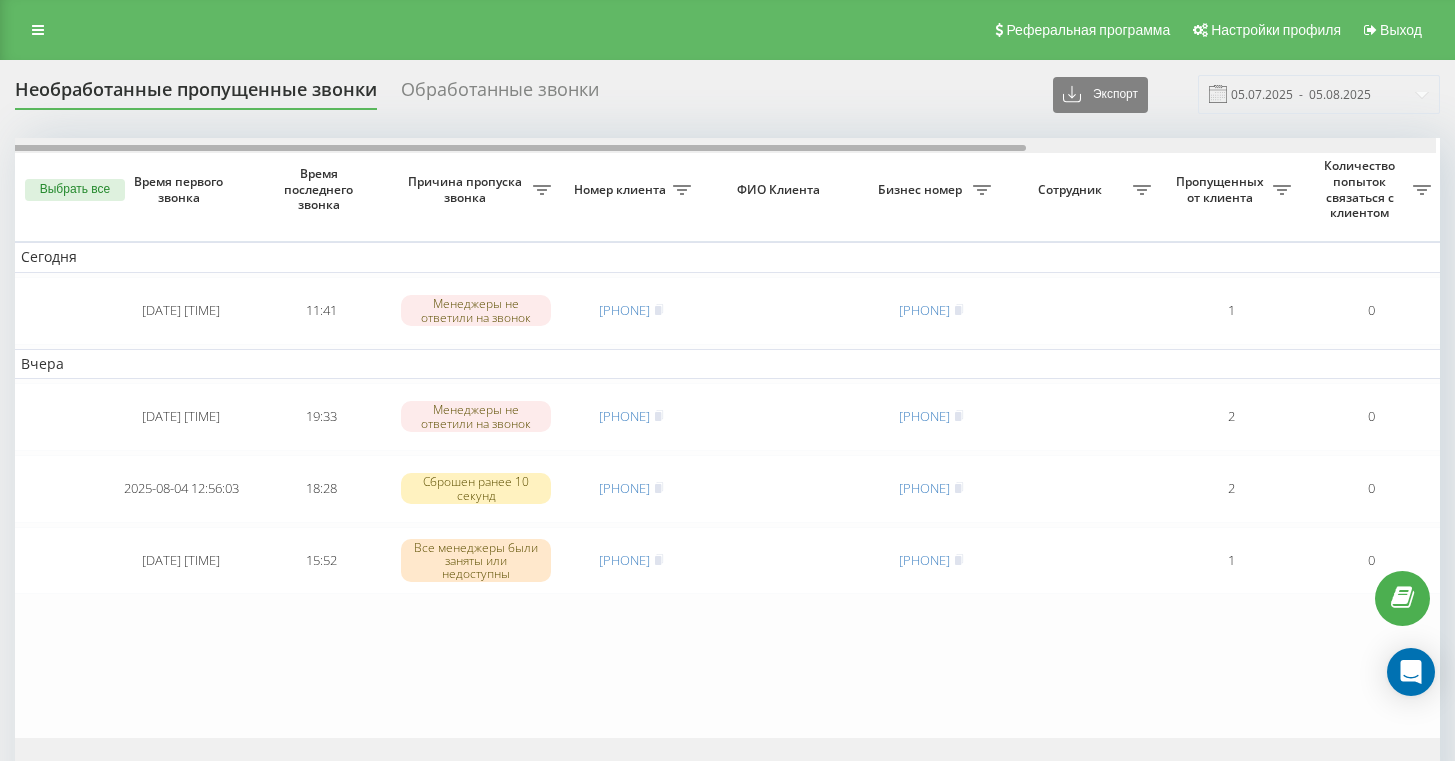 scroll, scrollTop: 0, scrollLeft: 0, axis: both 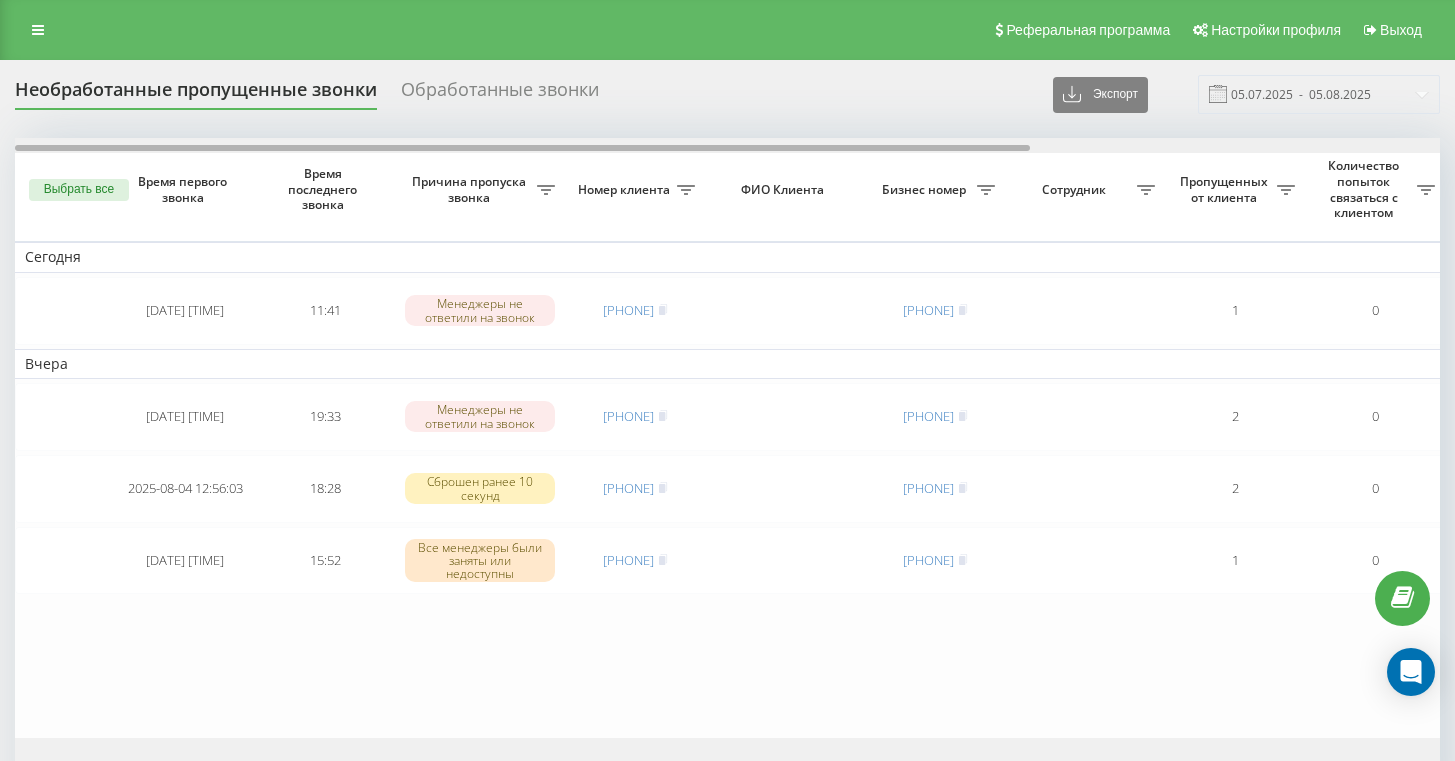 drag, startPoint x: 788, startPoint y: 186, endPoint x: 371, endPoint y: 158, distance: 417.939 